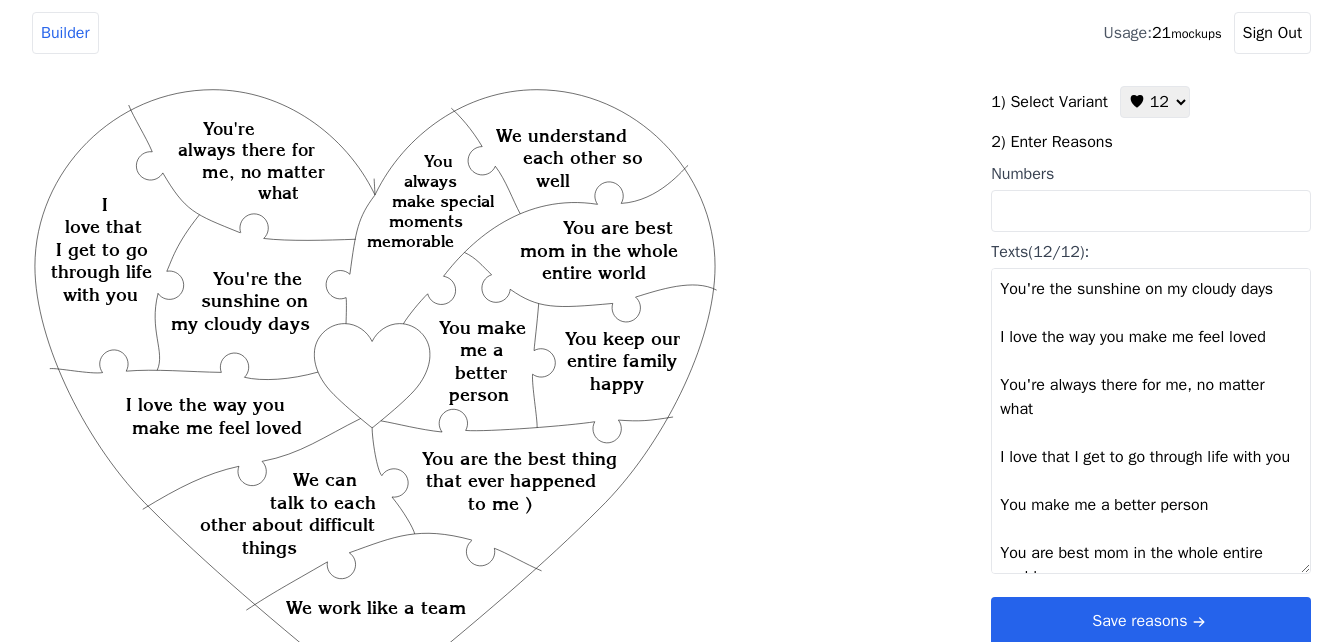 scroll, scrollTop: 0, scrollLeft: 0, axis: both 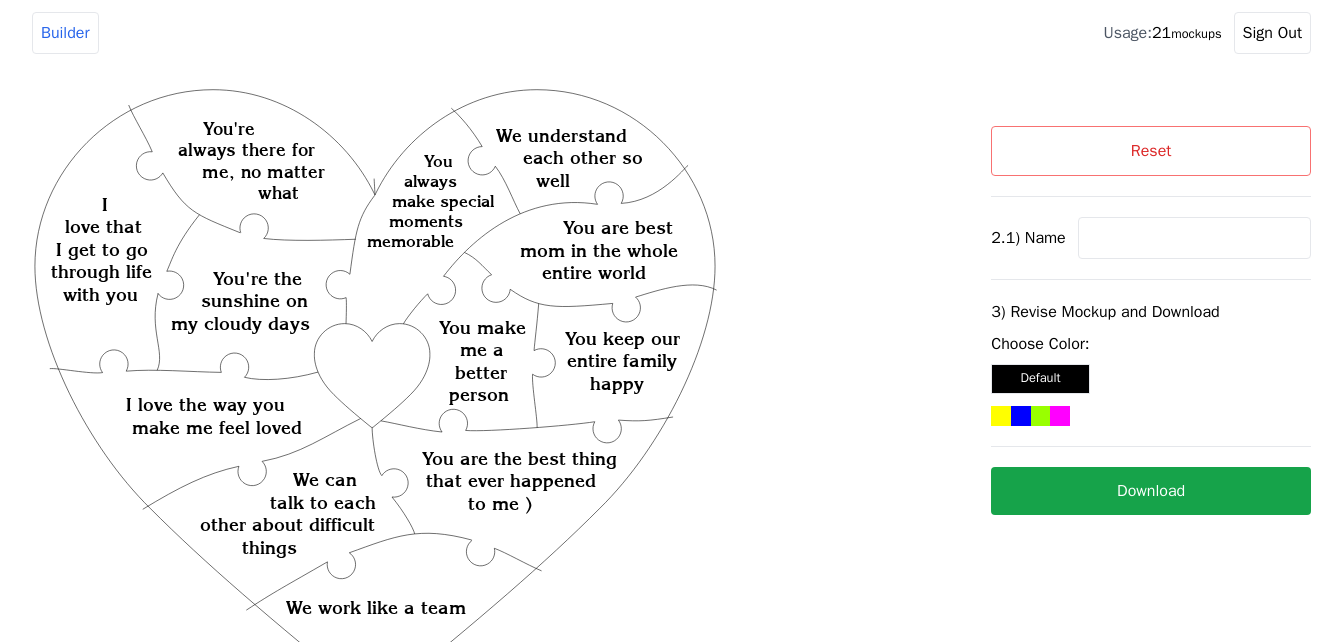 click on "Reset" at bounding box center [1151, 151] 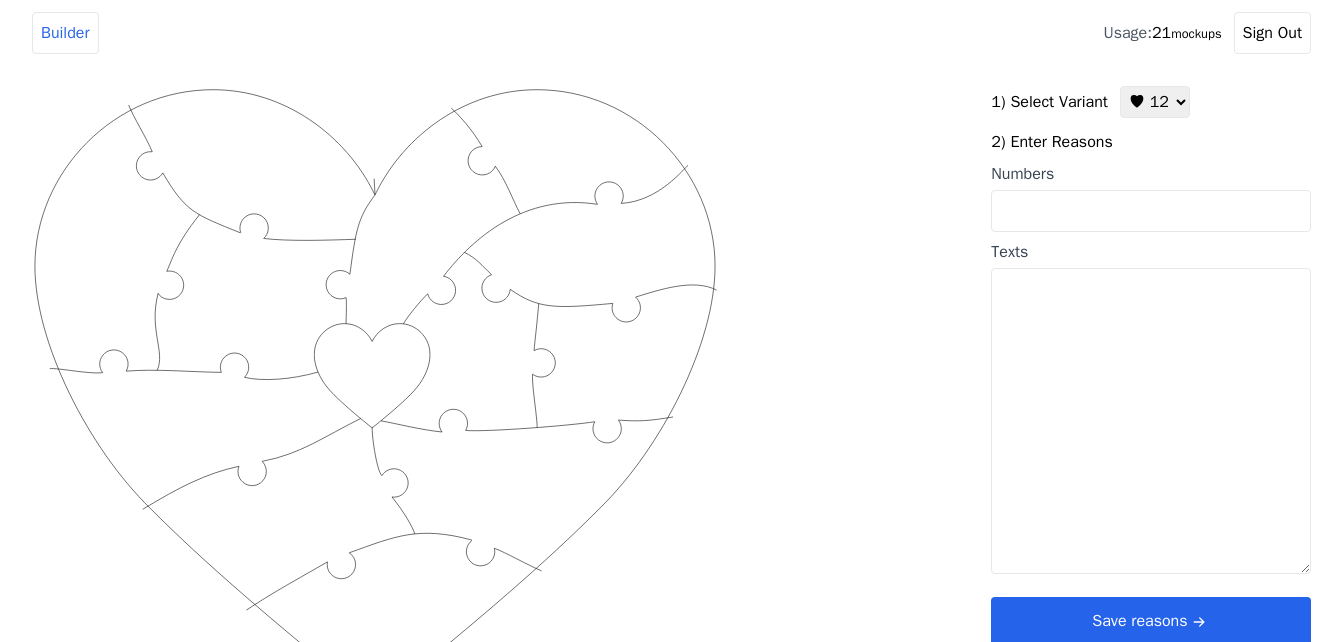click on "Texts" at bounding box center (1151, 421) 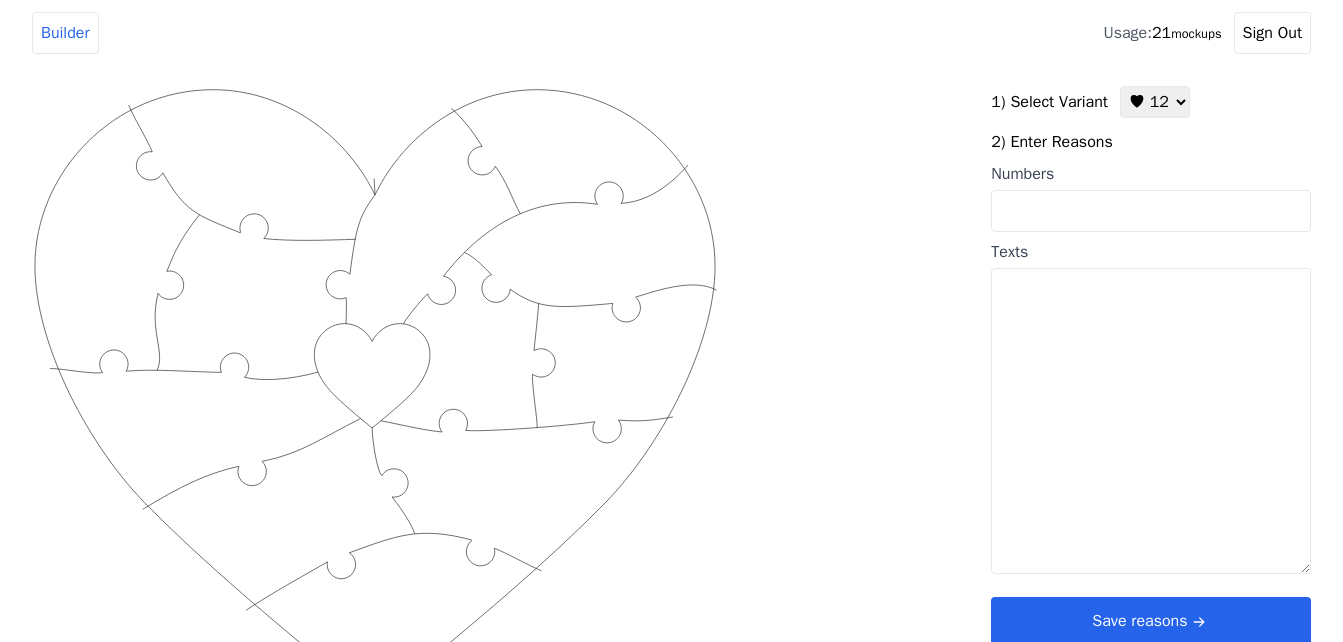 paste on "You're the sunshine on my cloudy days
I love the way you make me feel loved
You're always there for me, no matter what
I love that I get to go through life with you
You make me a better person
You are best mom in the whole entire world
We understand each other so well
You always make special moments memorable
You keep our entire family happy
We can talk to each other about difficult things.
We work like a team
You are the best thing that ever happened to me
)" 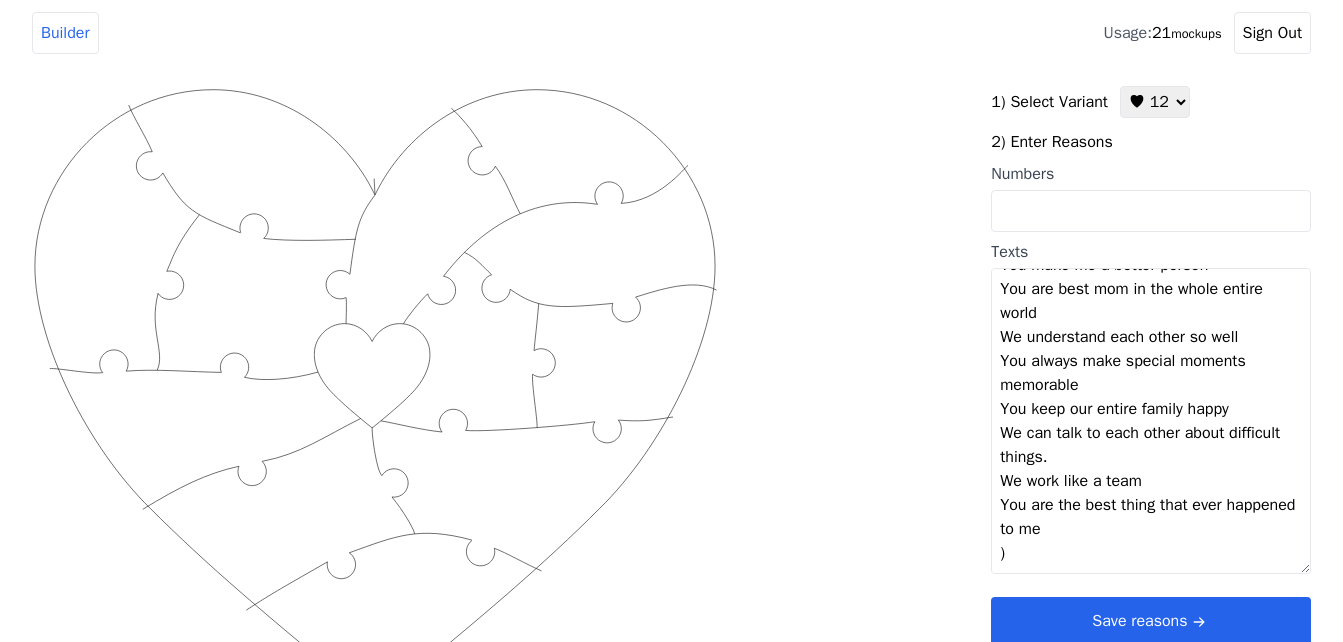 scroll, scrollTop: 0, scrollLeft: 0, axis: both 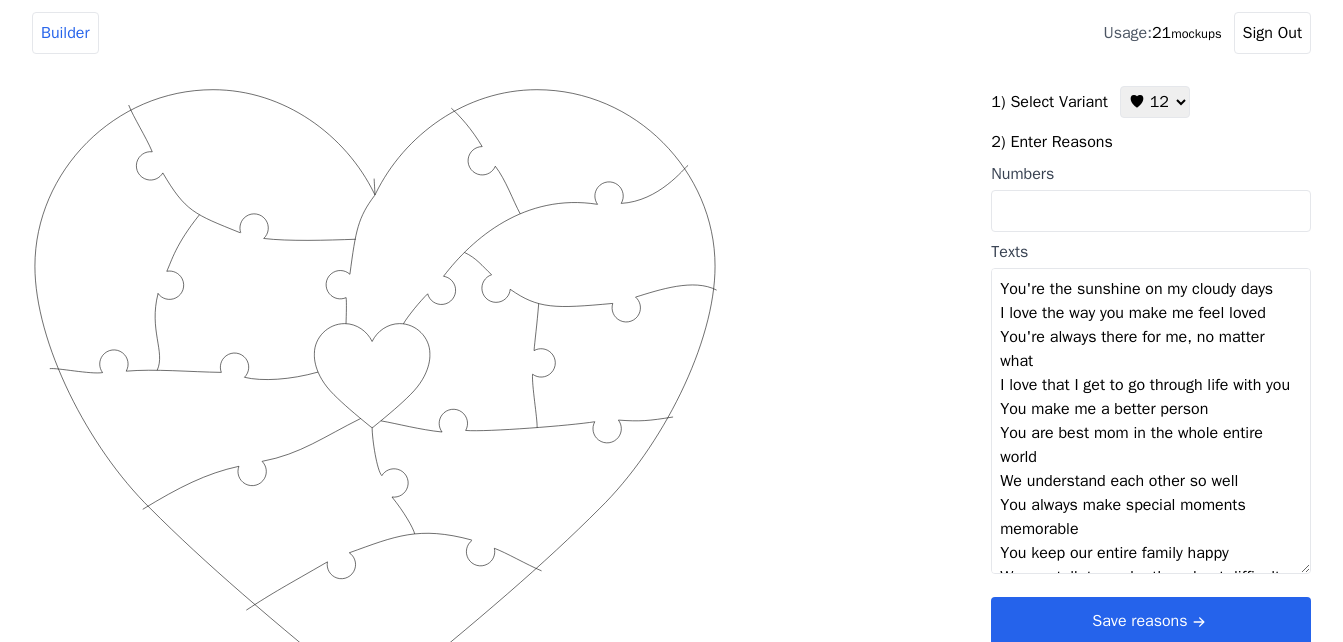 click on "You're the sunshine on my cloudy days
I love the way you make me feel loved
You're always there for me, no matter what
I love that I get to go through life with you
You make me a better person
You are best mom in the whole entire world
We understand each other so well
You always make special moments memorable
You keep our entire family happy
We can talk to each other about difficult things.
We work like a team
You are the best thing that ever happened to me
)" at bounding box center [1151, 421] 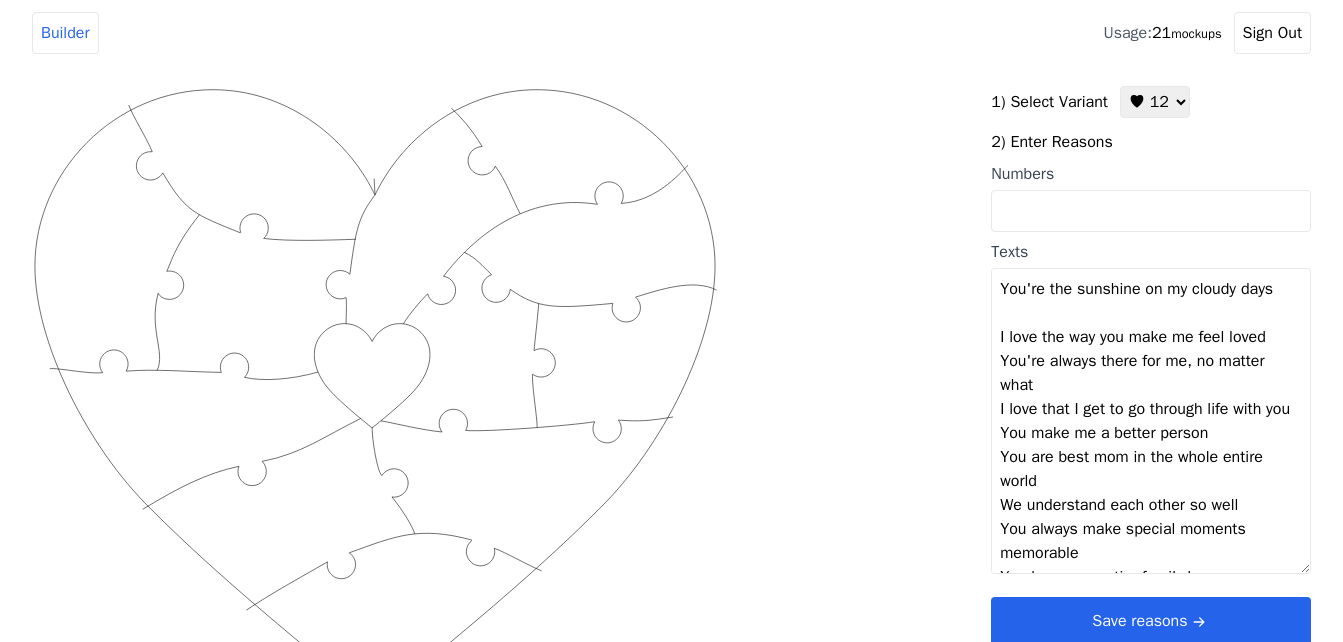 click on "You're the sunshine on my cloudy days
I love the way you make me feel loved
You're always there for me, no matter what
I love that I get to go through life with you
You make me a better person
You are best mom in the whole entire world
We understand each other so well
You always make special moments memorable
You keep our entire family happy
We can talk to each other about difficult things.
We work like a team
You are the best thing that ever happened to me
)" at bounding box center [1151, 421] 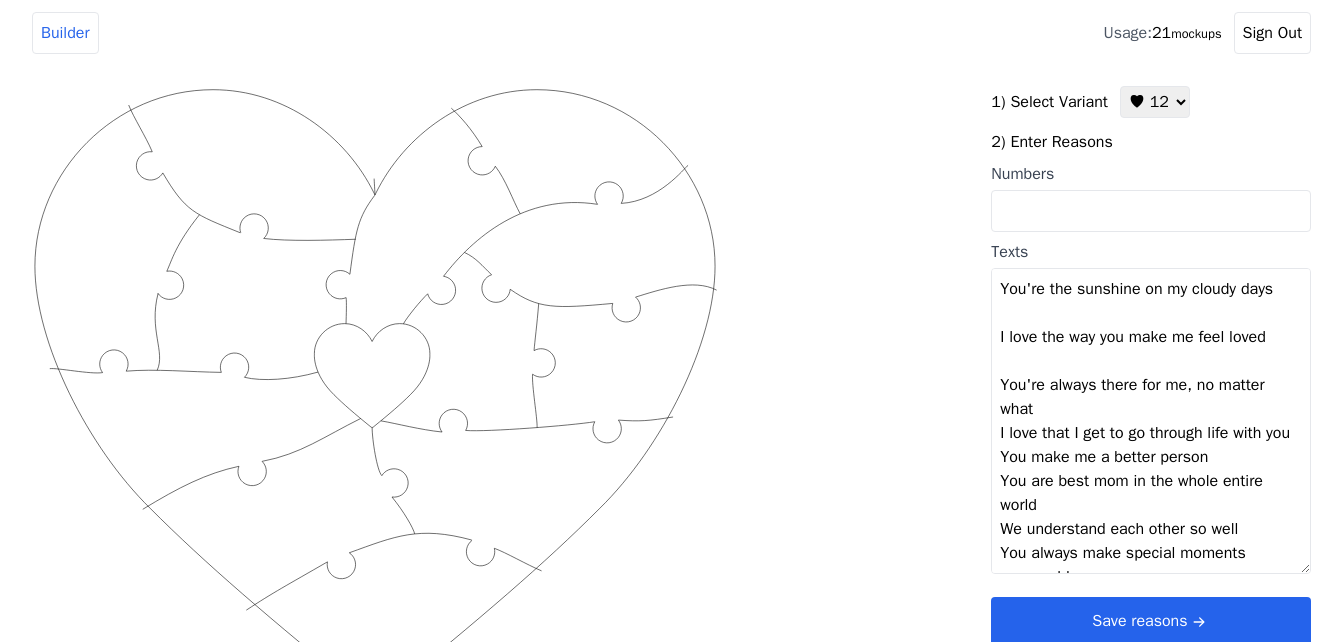 click on "You're the sunshine on my cloudy days
I love the way you make me feel loved
You're always there for me, no matter what
I love that I get to go through life with you
You make me a better person
You are best mom in the whole entire world
We understand each other so well
You always make special moments memorable
You keep our entire family happy
We can talk to each other about difficult things.
We work like a team
You are the best thing that ever happened to me
)" at bounding box center (1151, 421) 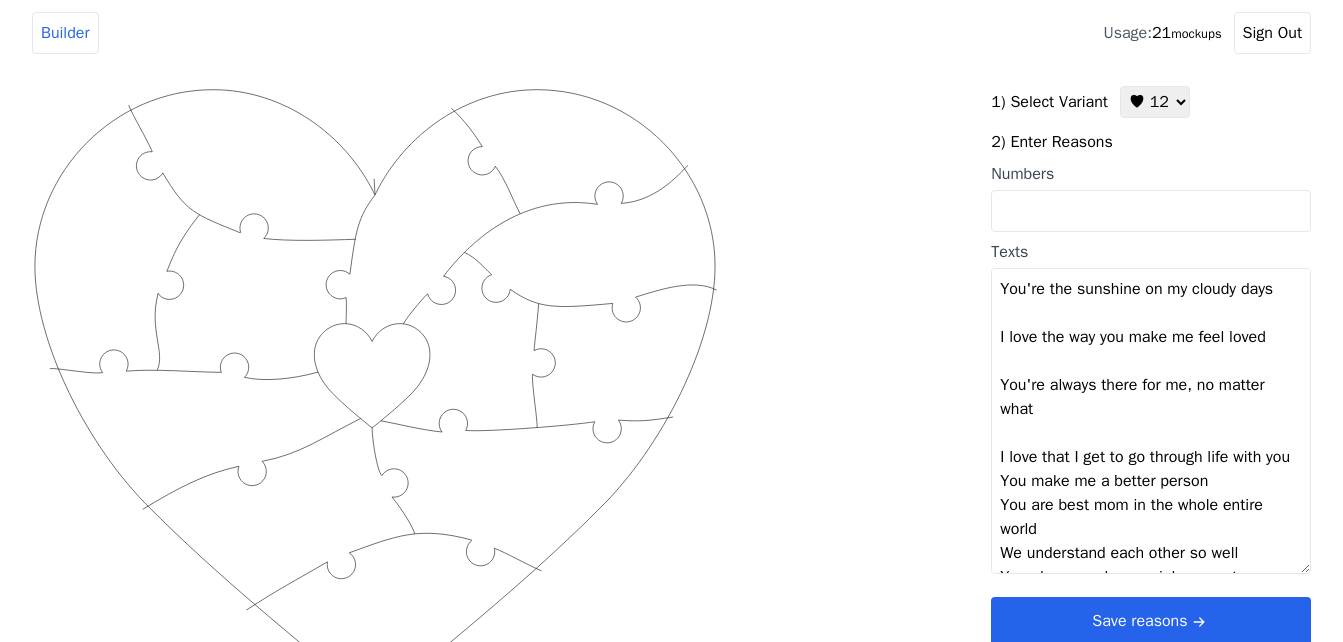 click on "You're the sunshine on my cloudy days
I love the way you make me feel loved
You're always there for me, no matter what
I love that I get to go through life with you
You make me a better person
You are best mom in the whole entire world
We understand each other so well
You always make special moments memorable
You keep our entire family happy
We can talk to each other about difficult things.
We work like a team
You are the best thing that ever happened to me
)" at bounding box center [1151, 421] 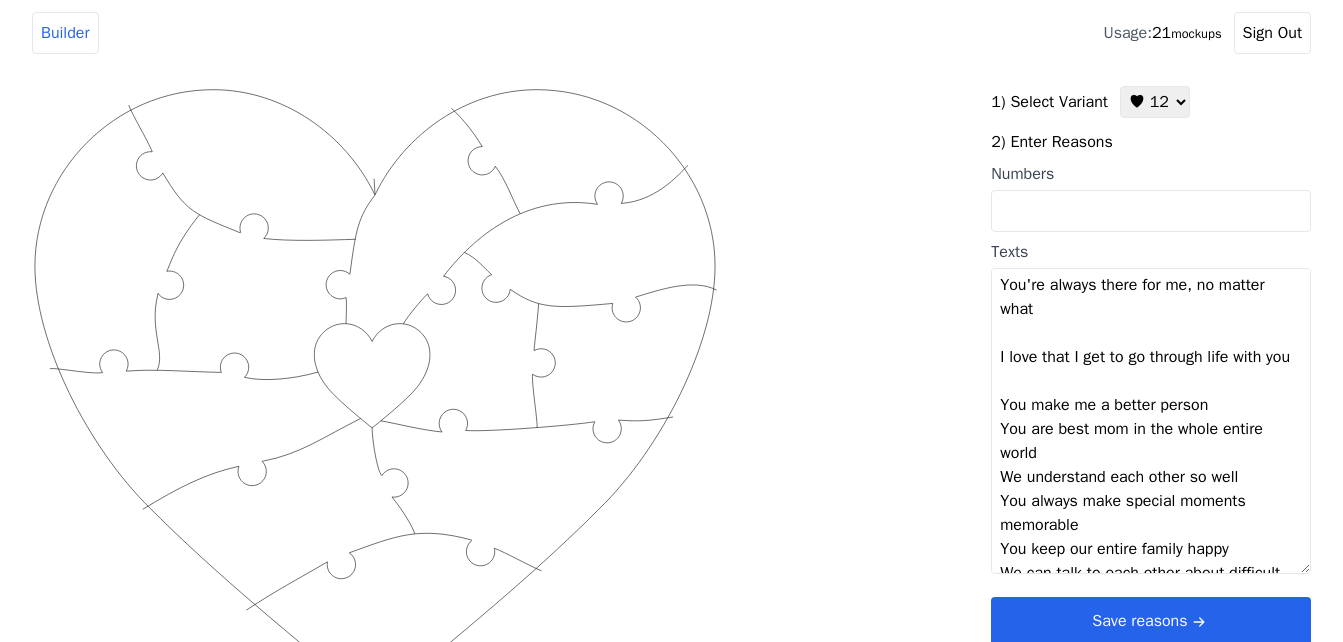 click on "You're the sunshine on my cloudy days
I love the way you make me feel loved
You're always there for me, no matter what
I love that I get to go through life with you
You make me a better person
You are best mom in the whole entire world
We understand each other so well
You always make special moments memorable
You keep our entire family happy
We can talk to each other about difficult things.
We work like a team
You are the best thing that ever happened to me
)" at bounding box center (1151, 421) 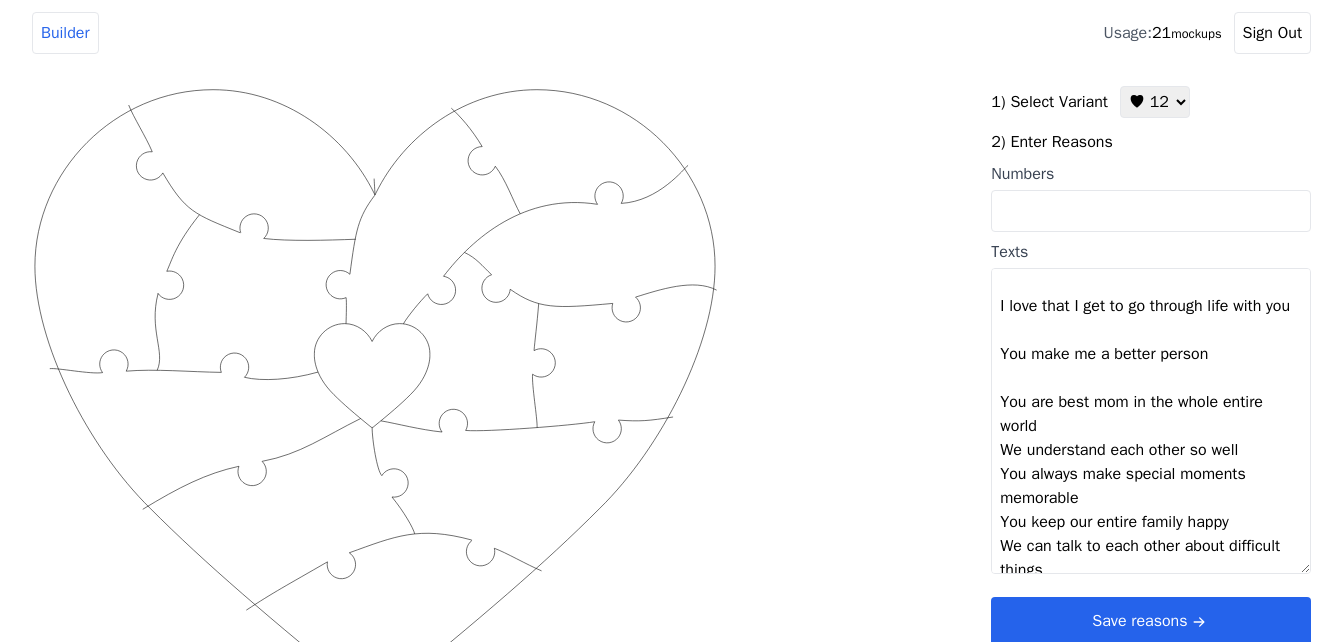 scroll, scrollTop: 200, scrollLeft: 0, axis: vertical 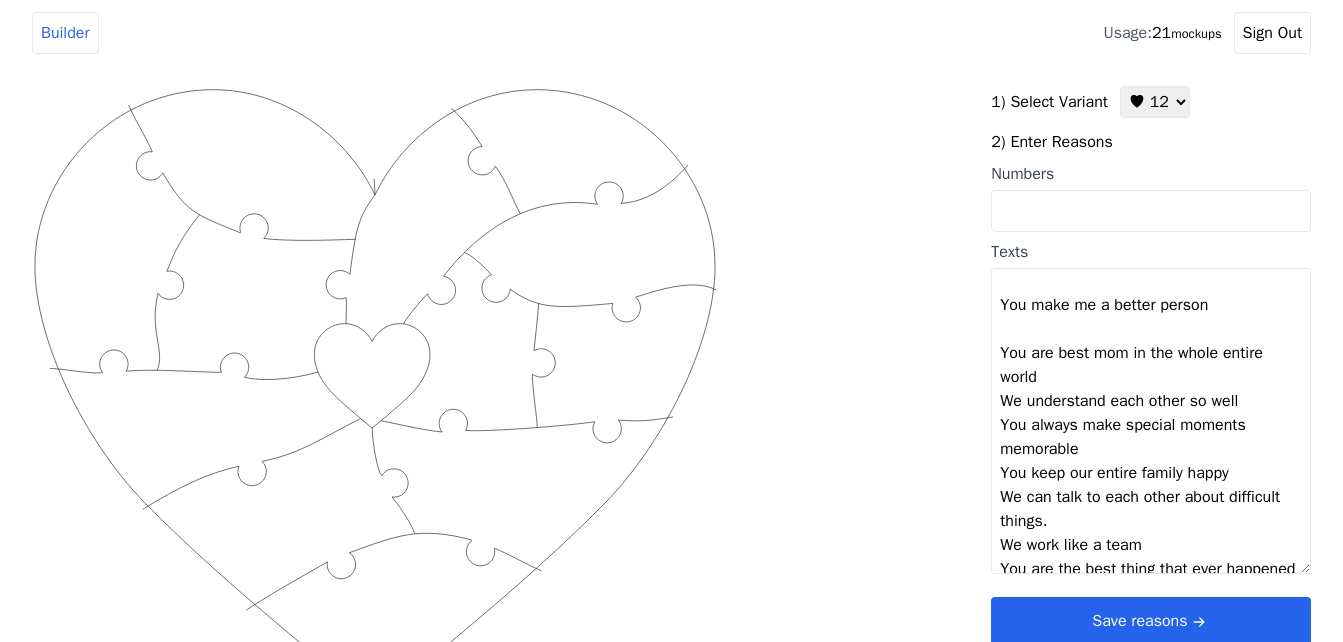 click on "You're the sunshine on my cloudy days
I love the way you make me feel loved
You're always there for me, no matter what
I love that I get to go through life with you
You make me a better person
You are best mom in the whole entire world
We understand each other so well
You always make special moments memorable
You keep our entire family happy
We can talk to each other about difficult things.
We work like a team
You are the best thing that ever happened to me
)" at bounding box center [1151, 421] 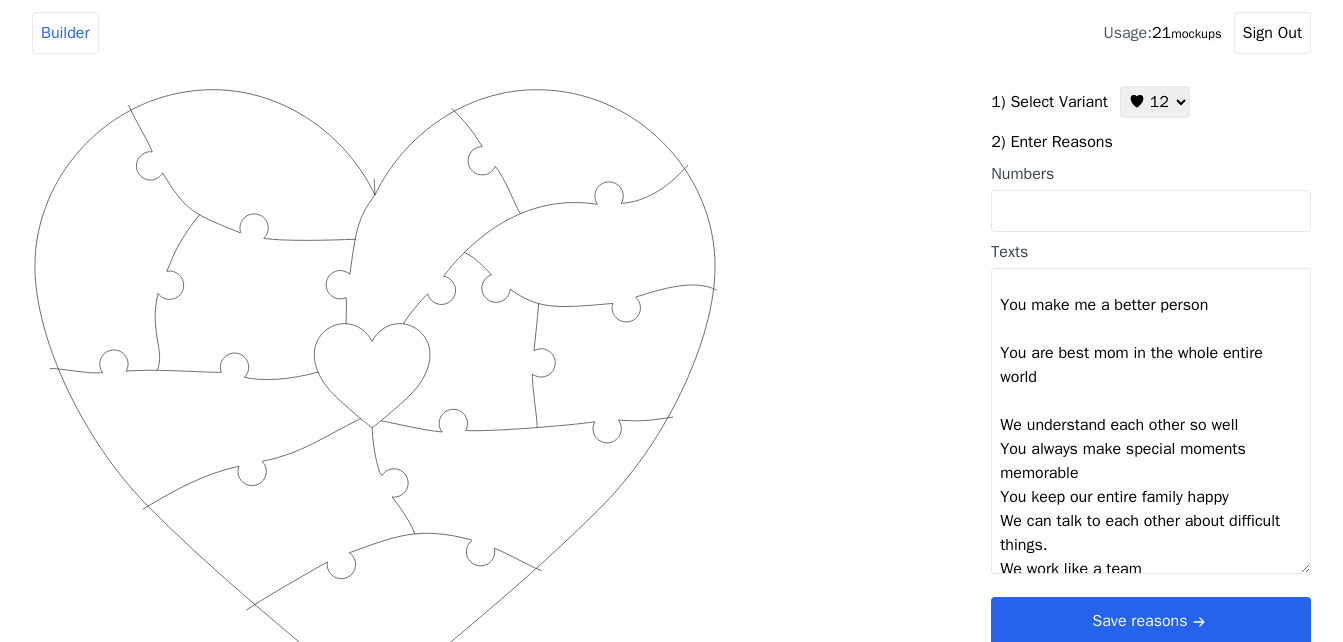 click on "You're the sunshine on my cloudy days
I love the way you make me feel loved
You're always there for me, no matter what
I love that I get to go through life with you
You make me a better person
You are best mom in the whole entire world
We understand each other so well
You always make special moments memorable
You keep our entire family happy
We can talk to each other about difficult things.
We work like a team
You are the best thing that ever happened to me
)" at bounding box center [1151, 421] 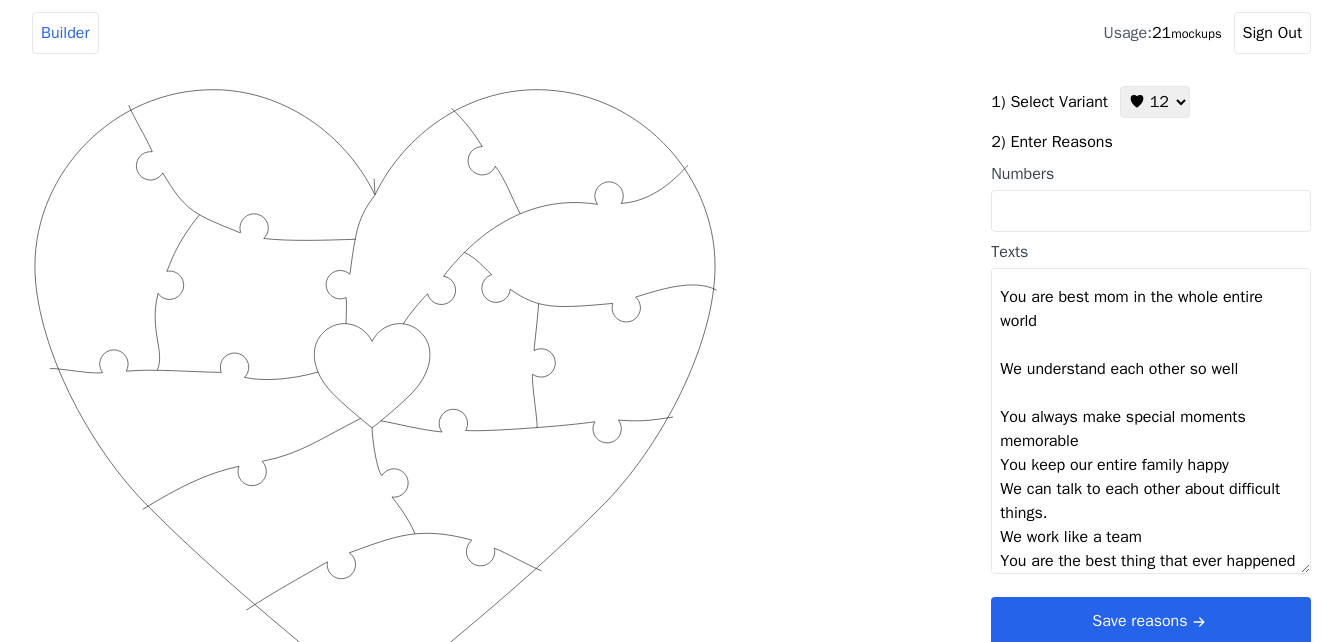 scroll, scrollTop: 300, scrollLeft: 0, axis: vertical 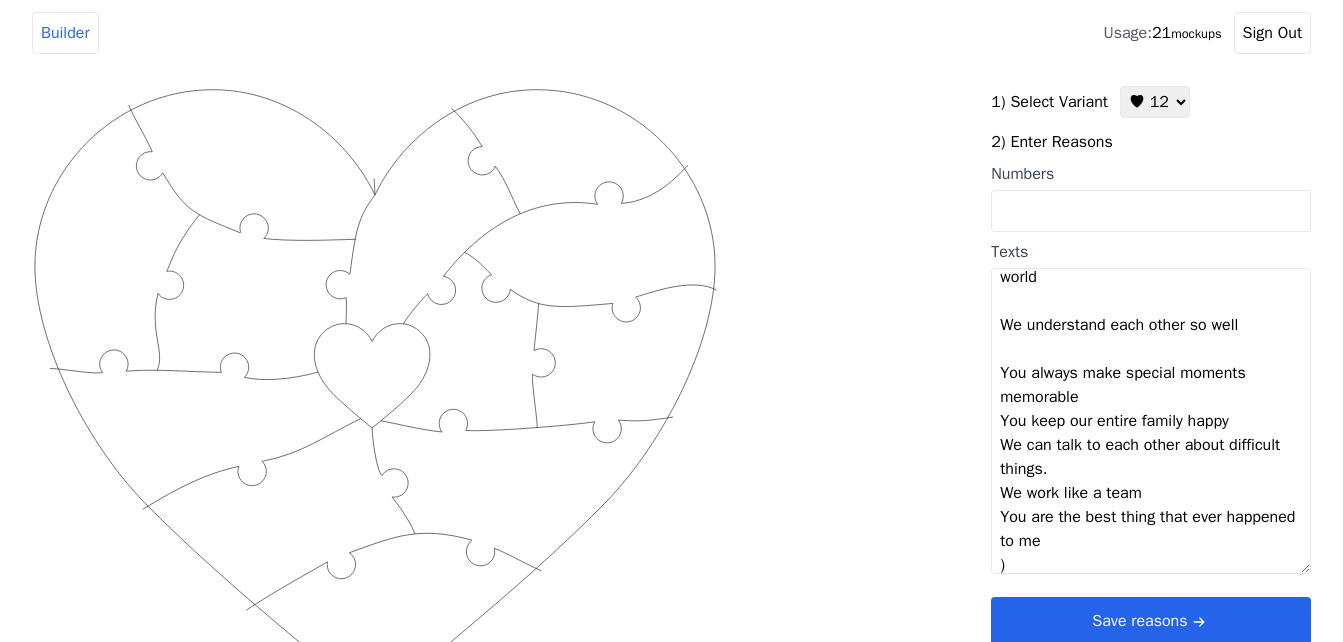 click on "You're the sunshine on my cloudy days
I love the way you make me feel loved
You're always there for me, no matter what
I love that I get to go through life with you
You make me a better person
You are best mom in the whole entire world
We understand each other so well
You always make special moments memorable
You keep our entire family happy
We can talk to each other about difficult things.
We work like a team
You are the best thing that ever happened to me
)" at bounding box center [1151, 421] 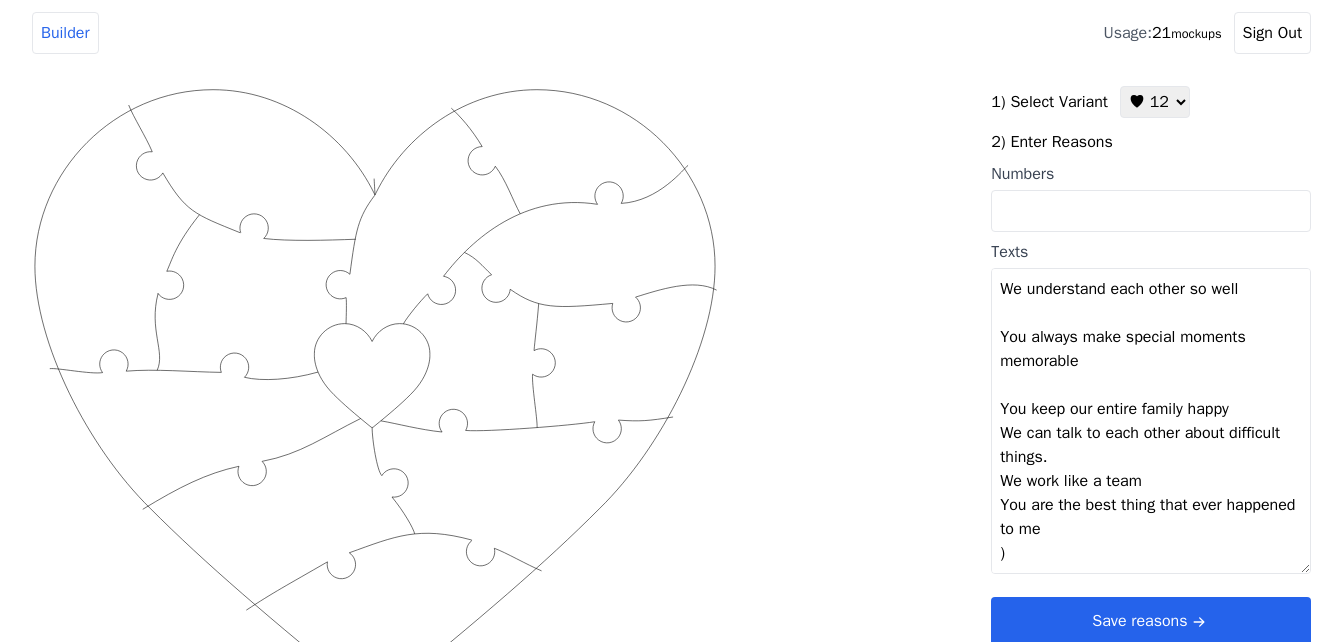 scroll, scrollTop: 360, scrollLeft: 0, axis: vertical 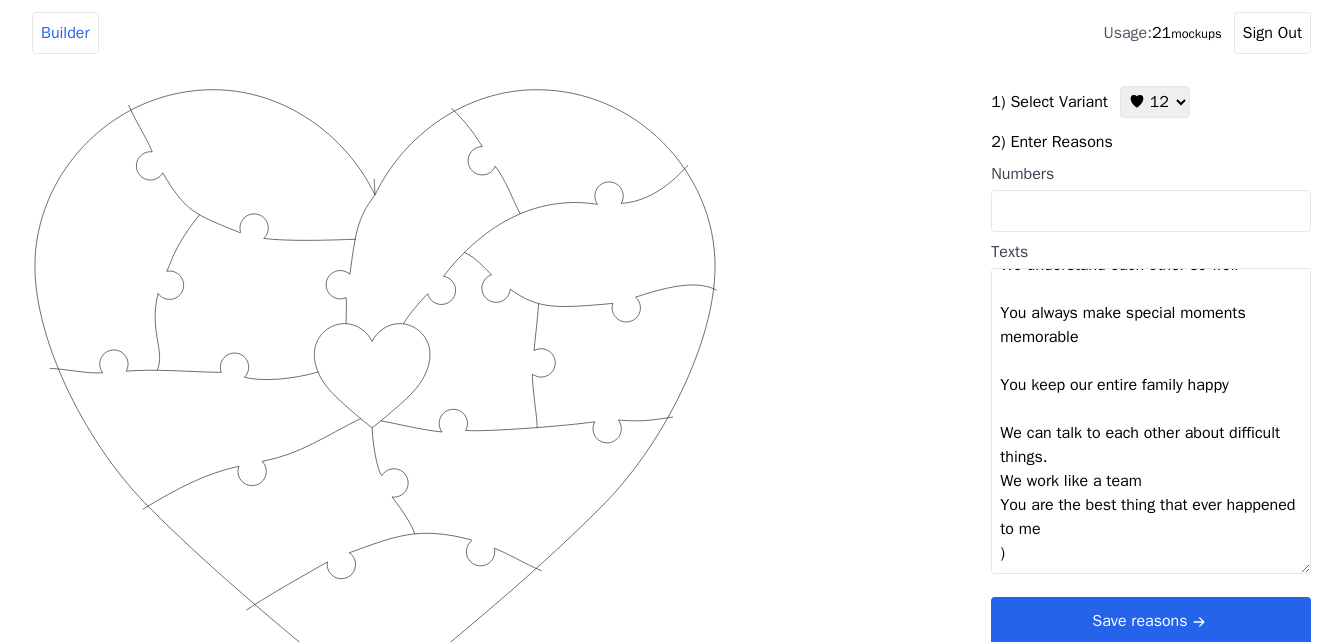 click on "You're the sunshine on my cloudy days
I love the way you make me feel loved
You're always there for me, no matter what
I love that I get to go through life with you
You make me a better person
You are best mom in the whole entire world
We understand each other so well
You always make special moments memorable
You keep our entire family happy
We can talk to each other about difficult things.
We work like a team
You are the best thing that ever happened to me
)" at bounding box center (1151, 421) 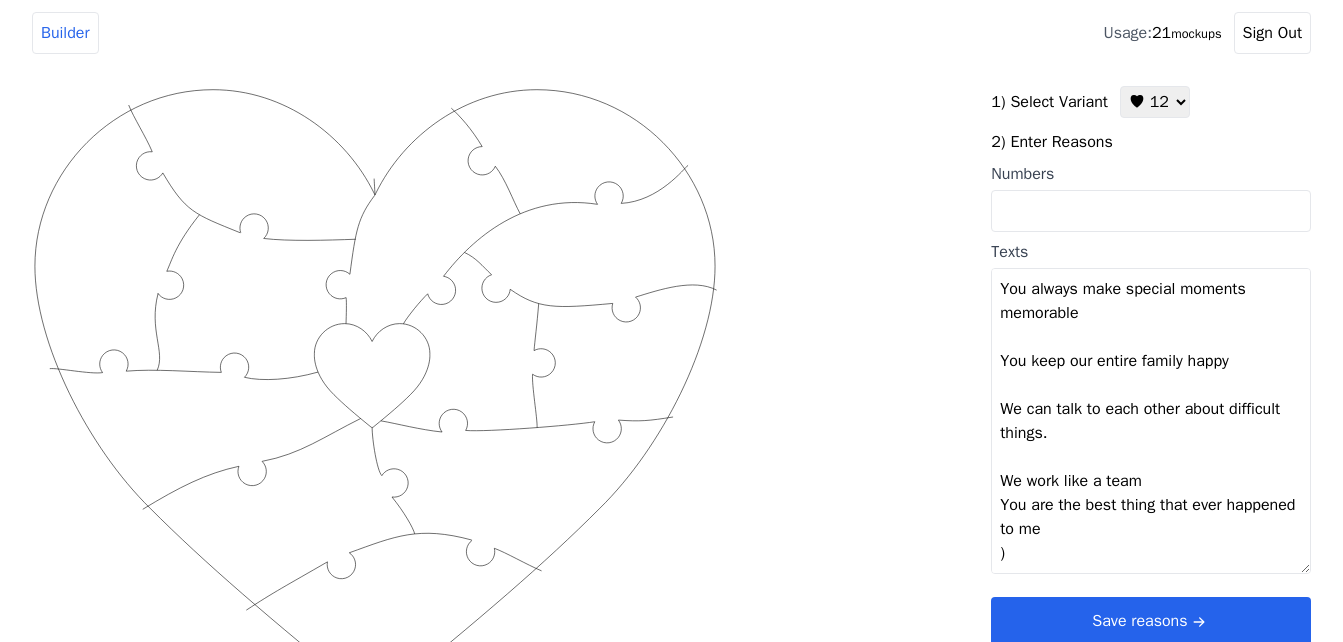 scroll, scrollTop: 408, scrollLeft: 0, axis: vertical 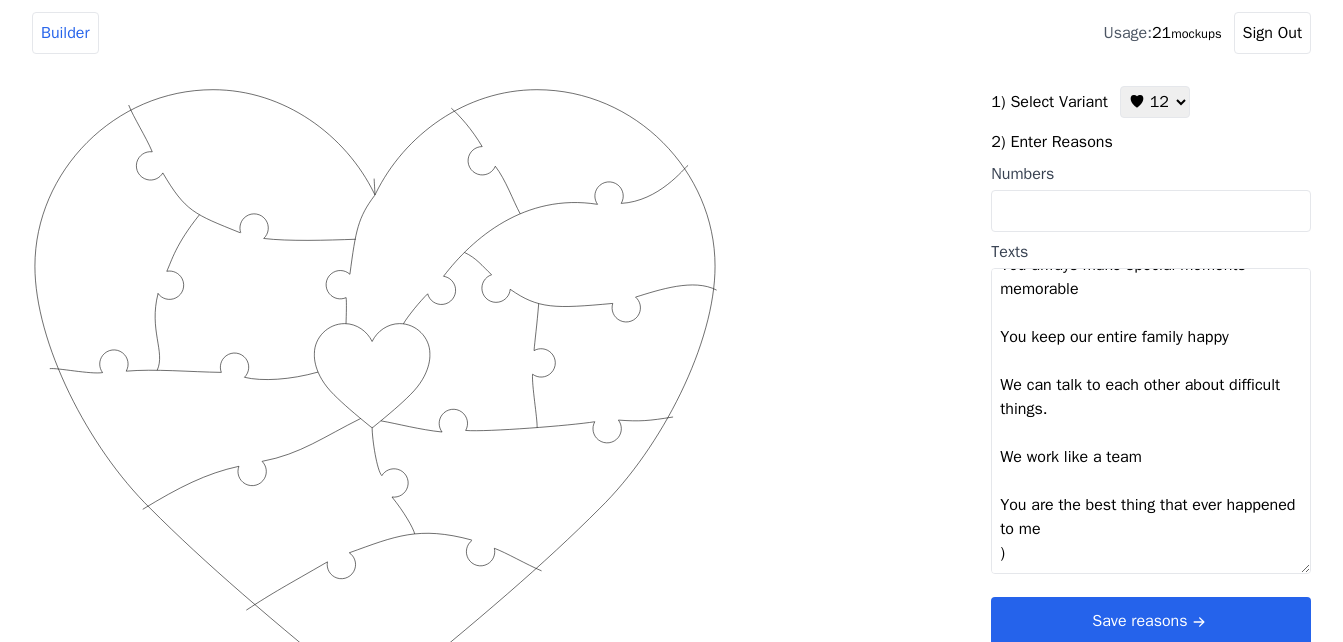 type on "You're the sunshine on my cloudy days
I love the way you make me feel loved
You're always there for me, no matter what
I love that I get to go through life with you
You make me a better person
You are best mom in the whole entire world
We understand each other so well
You always make special moments memorable
You keep our entire family happy
We can talk to each other about difficult things
We work like a team
You are the best thing that ever happened to me
)" 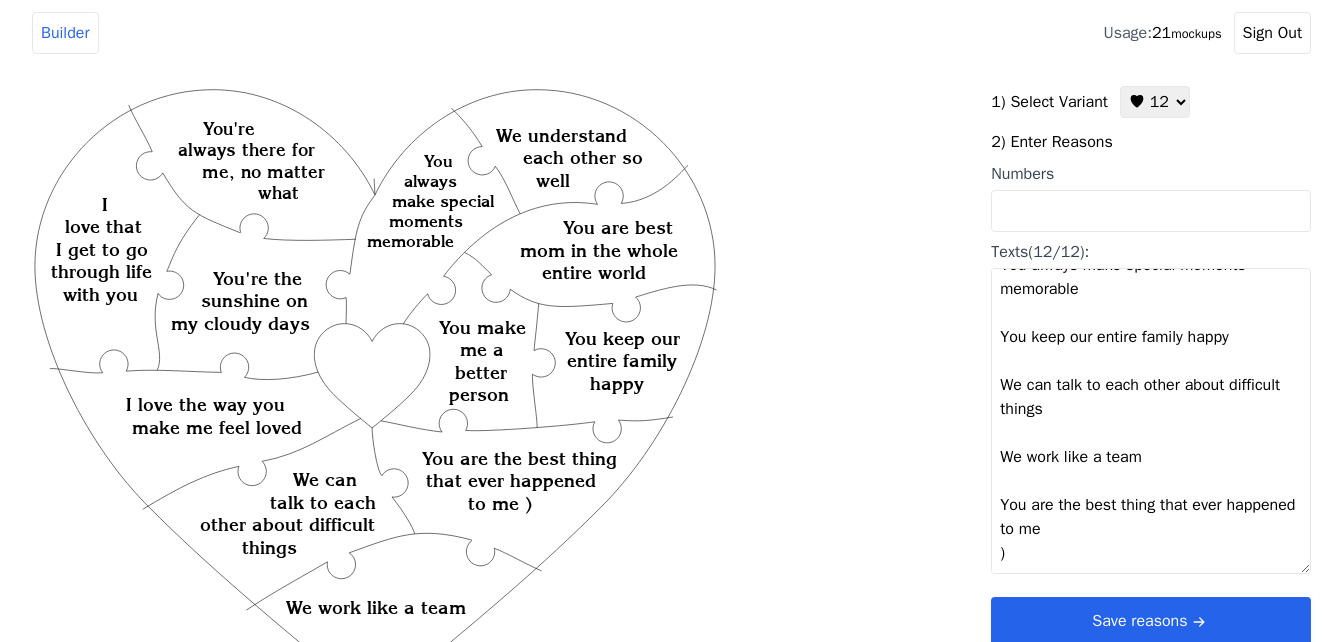 click on "Save reasons" at bounding box center (1151, 621) 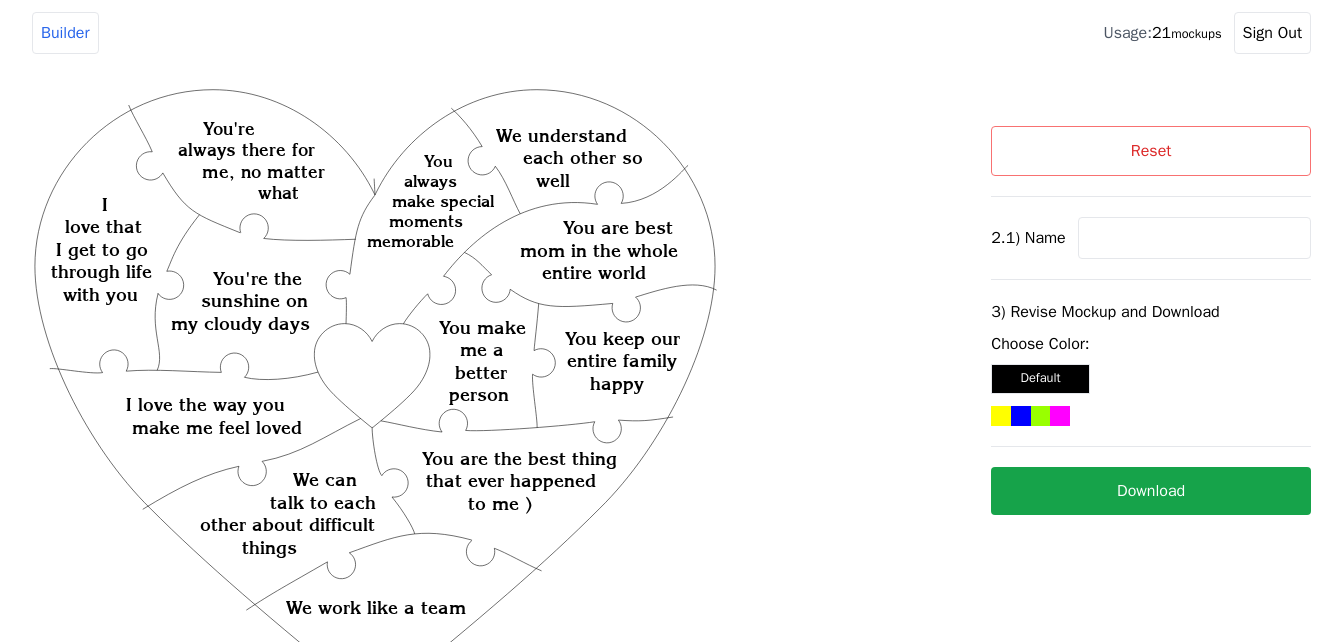 click at bounding box center (1194, 238) 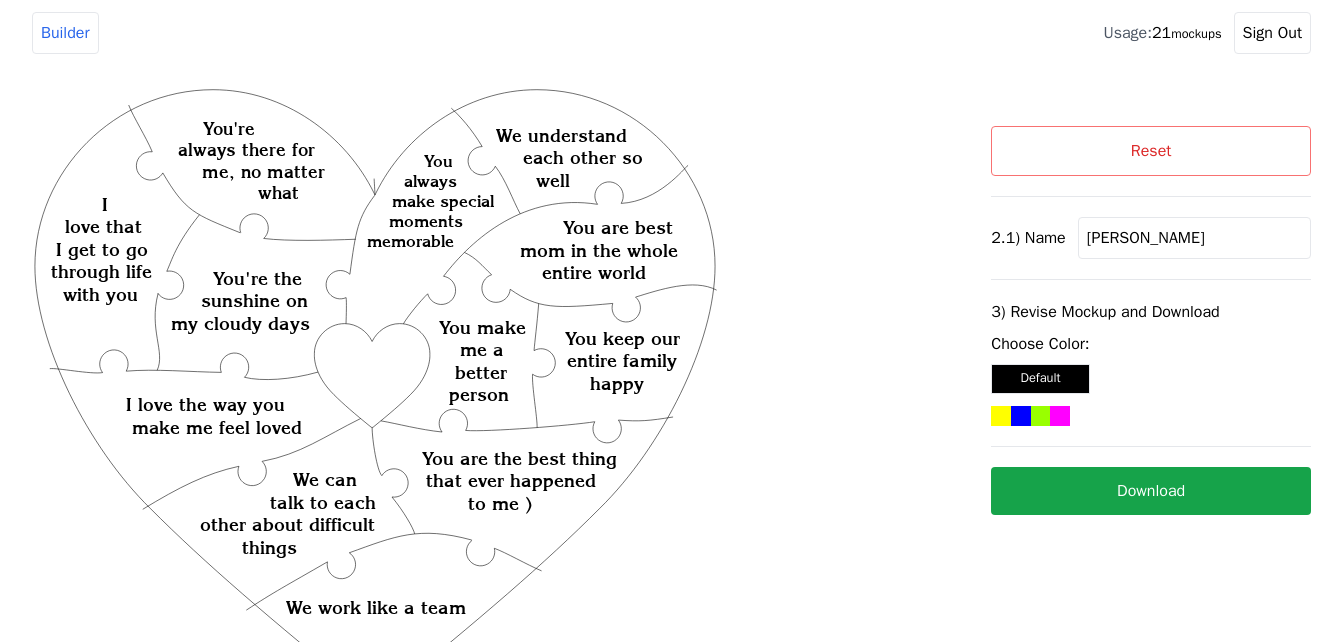 type on "[PERSON_NAME]" 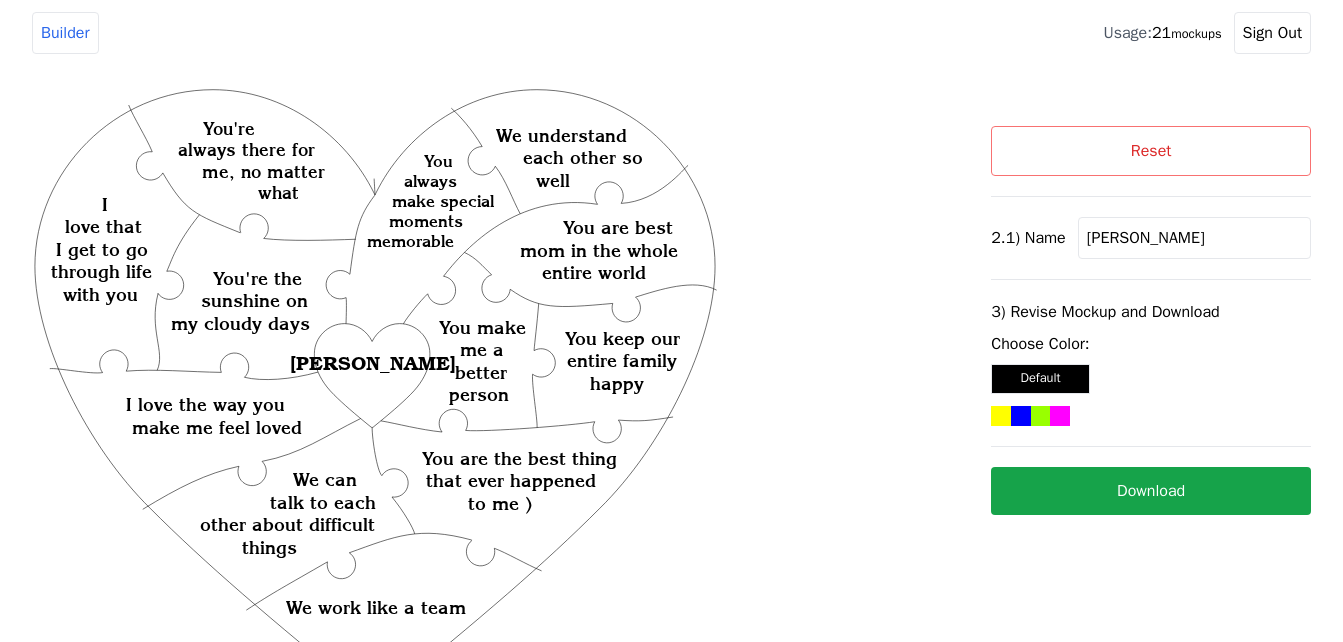 click 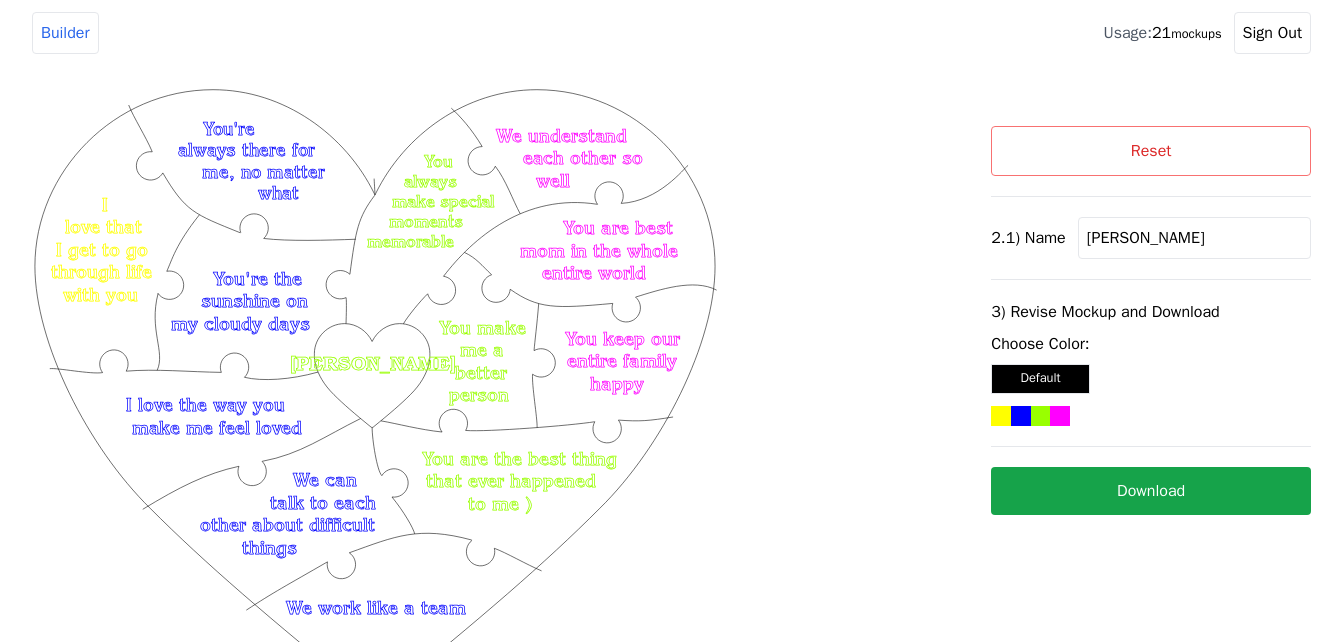 click on "Download" at bounding box center [1151, 491] 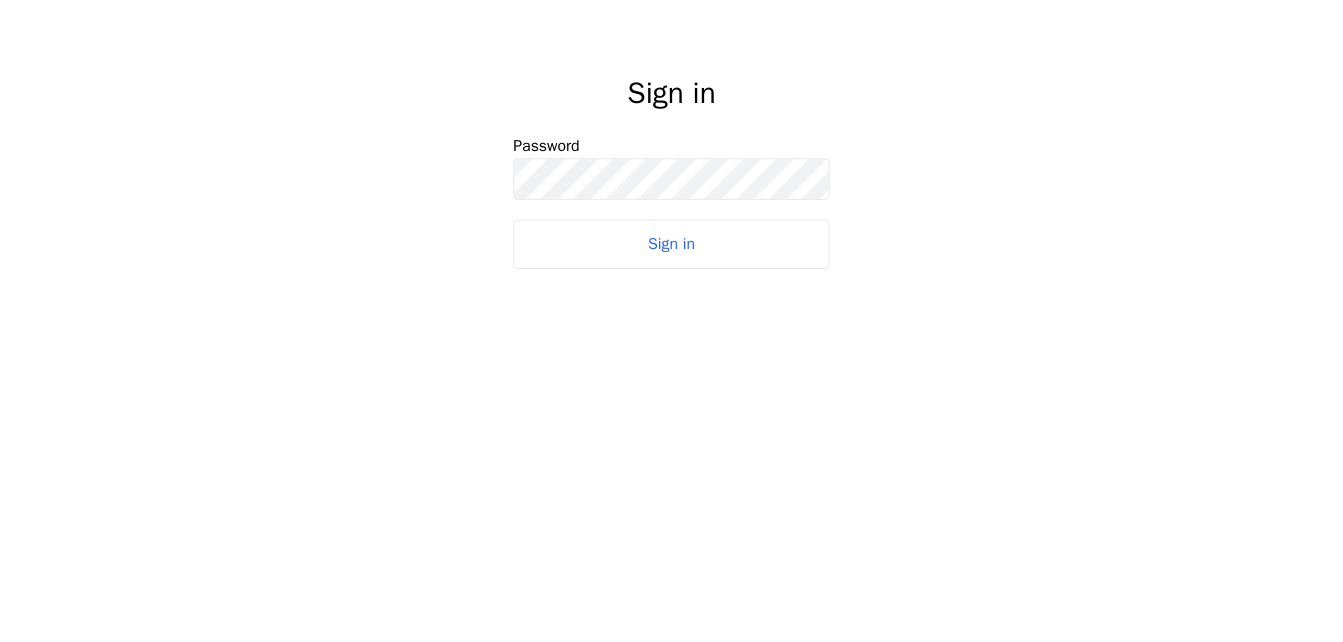 scroll, scrollTop: 0, scrollLeft: 0, axis: both 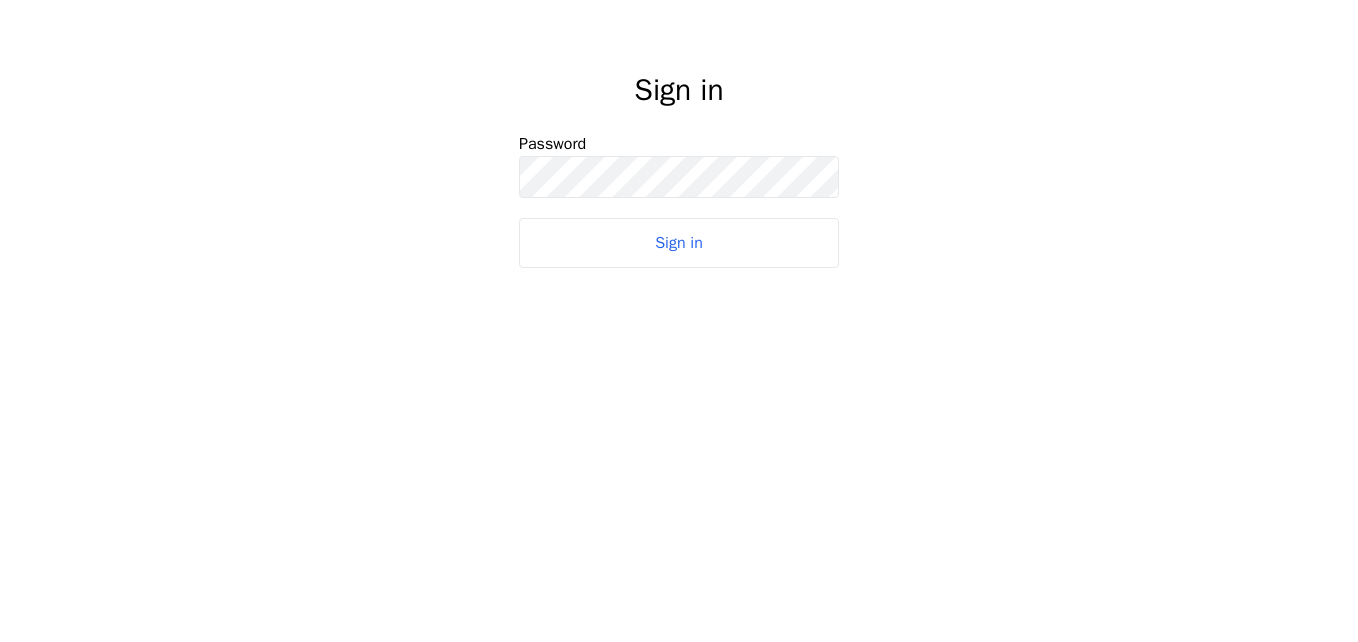 click on "Sign in" at bounding box center (679, 243) 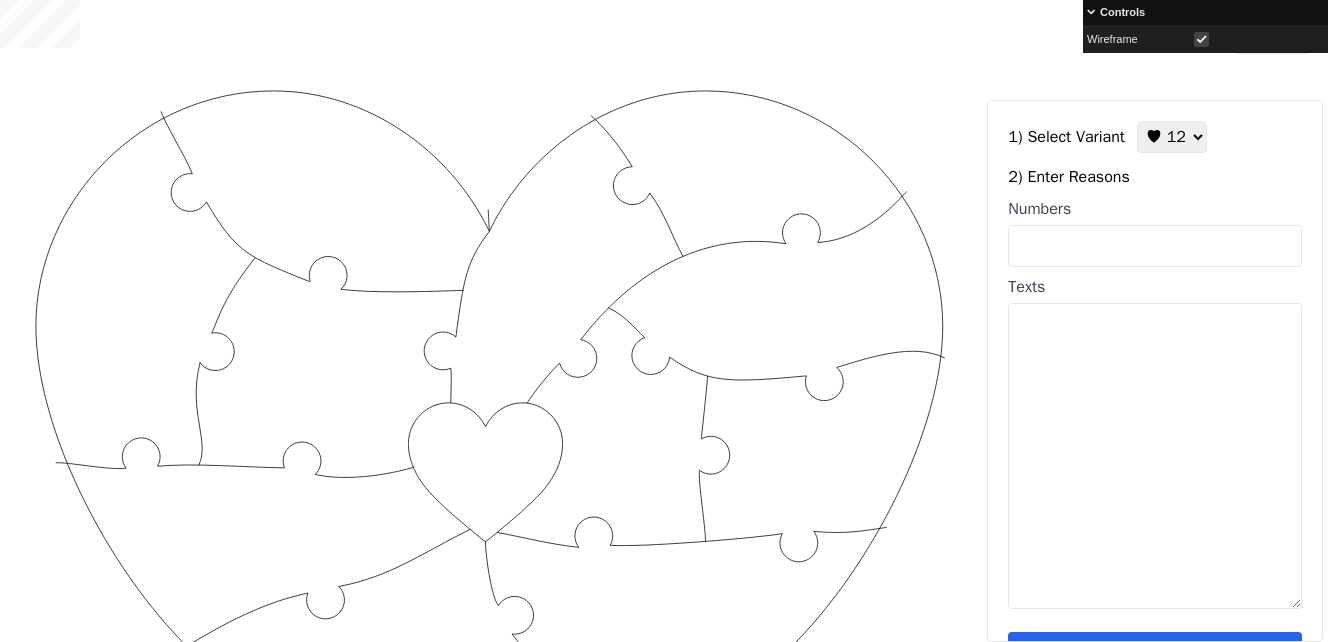 click on "Created with Snap
Created with Snap 1) Select Variant ♥ 12 ♥ 18 ♥ 28 ♥ 40 ♥ 50 ♥ 60 ♥ 70 2) Enter Reasons  Numbers   Texts   Save reasons" at bounding box center [671, 86] 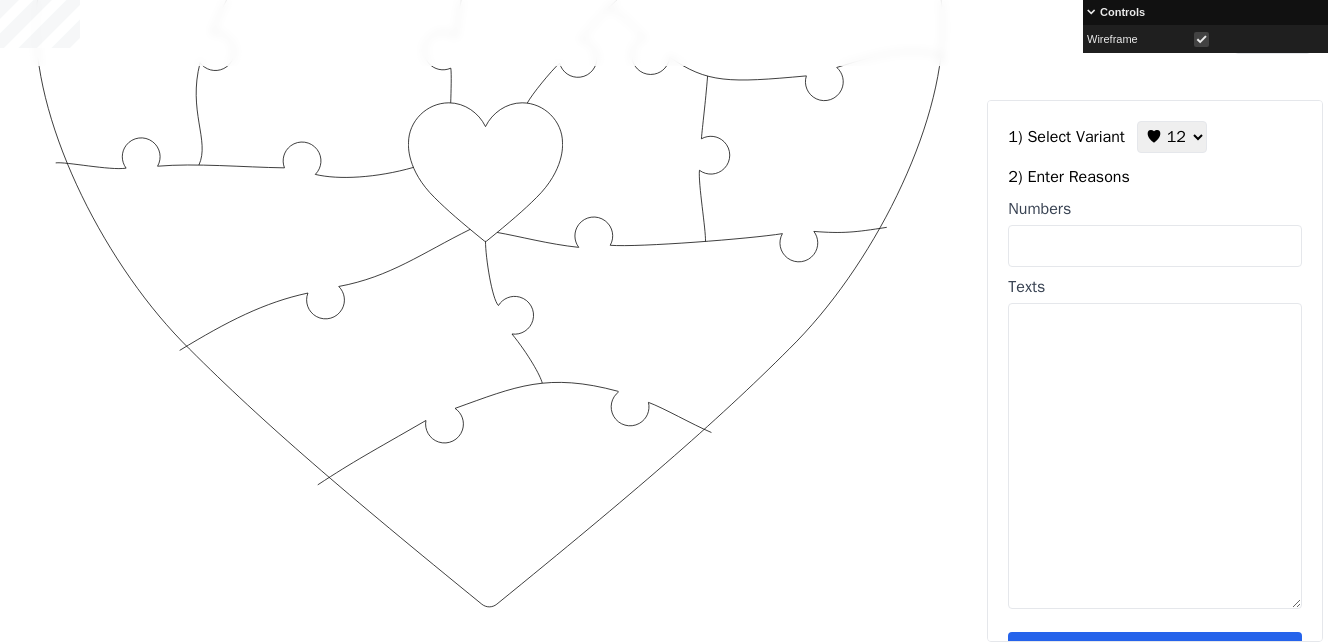 scroll, scrollTop: 0, scrollLeft: 0, axis: both 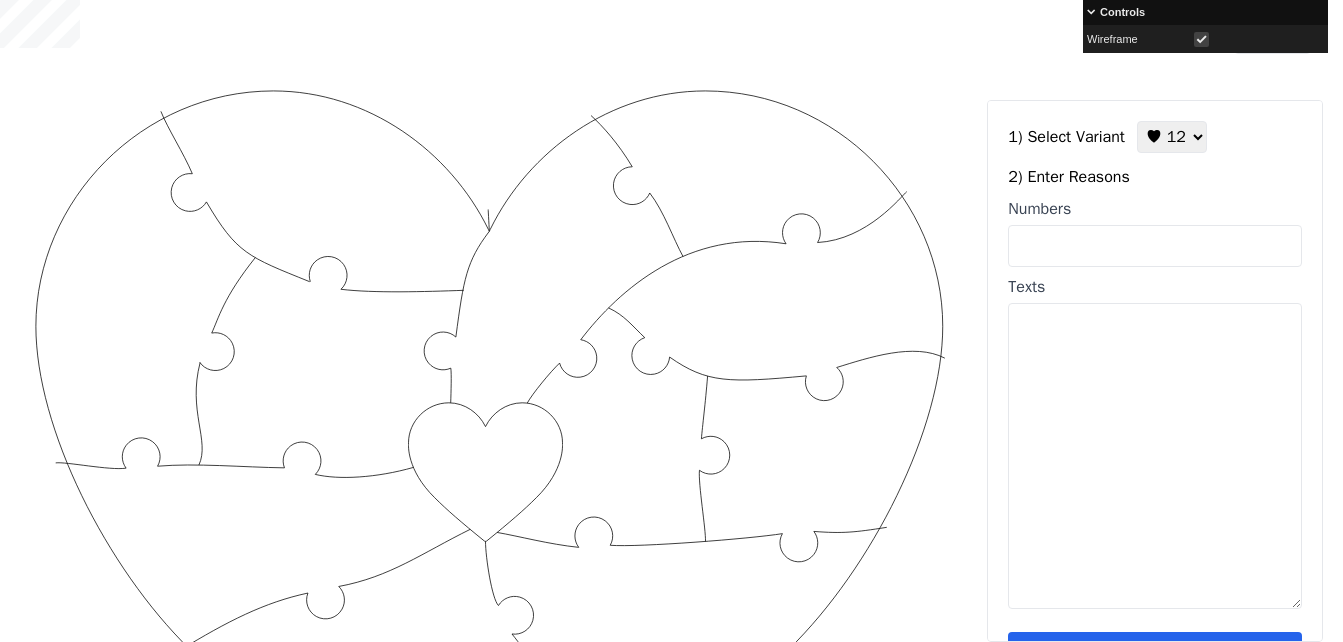 drag, startPoint x: 923, startPoint y: 51, endPoint x: 854, endPoint y: 118, distance: 96.17692 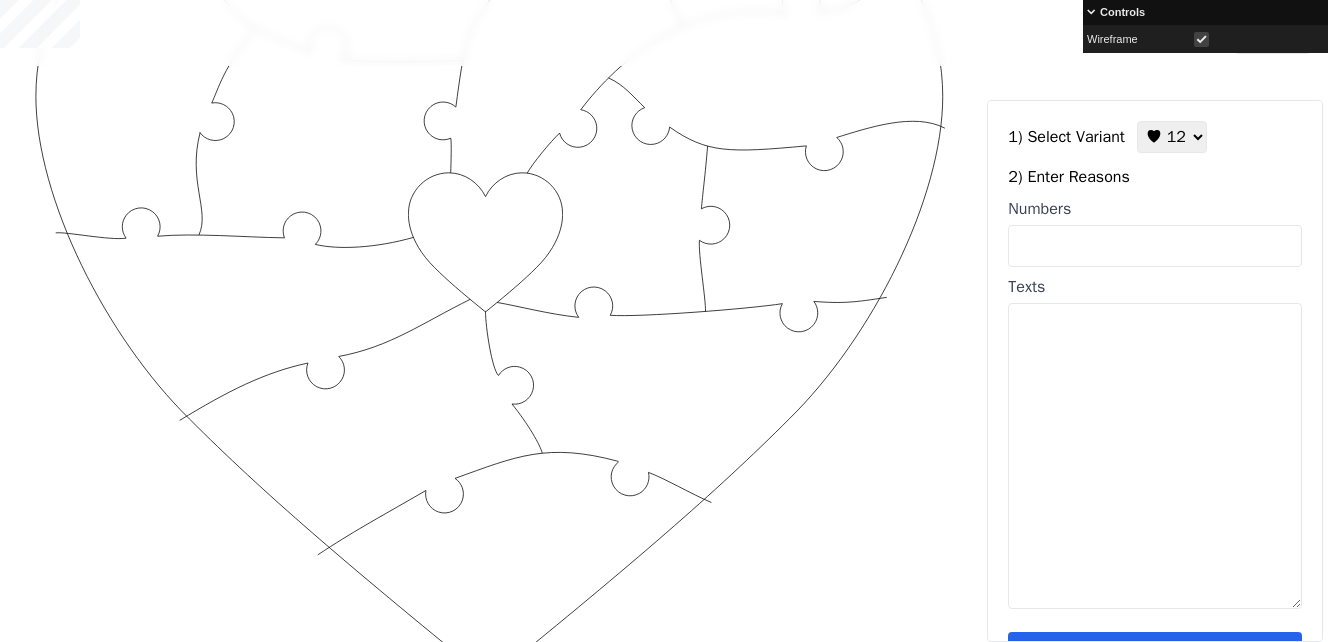 scroll, scrollTop: 78, scrollLeft: 0, axis: vertical 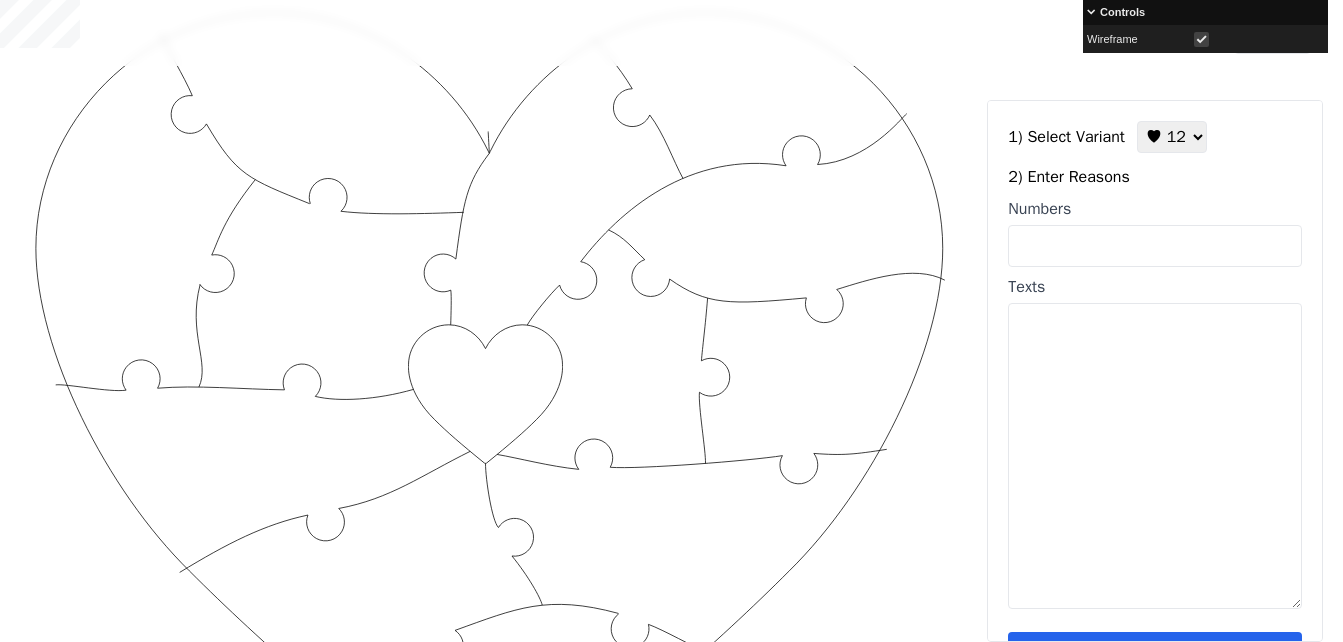 click 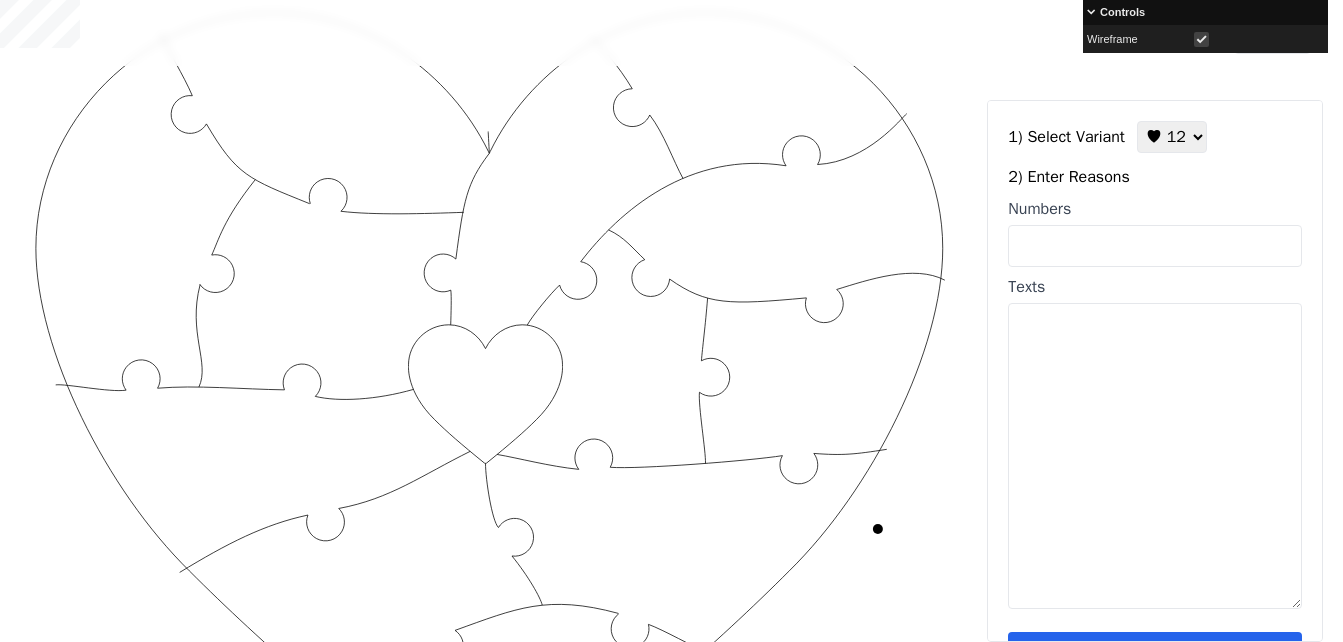 click on "Controls" at bounding box center (1205, 12) 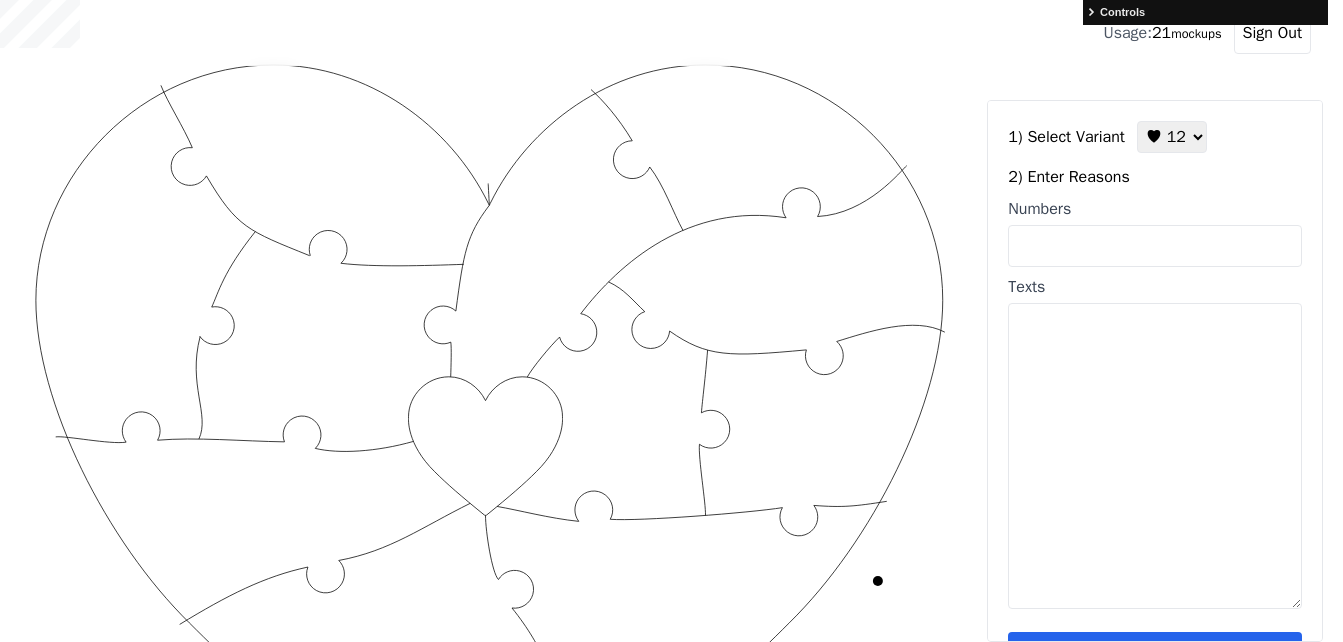 scroll, scrollTop: 0, scrollLeft: 0, axis: both 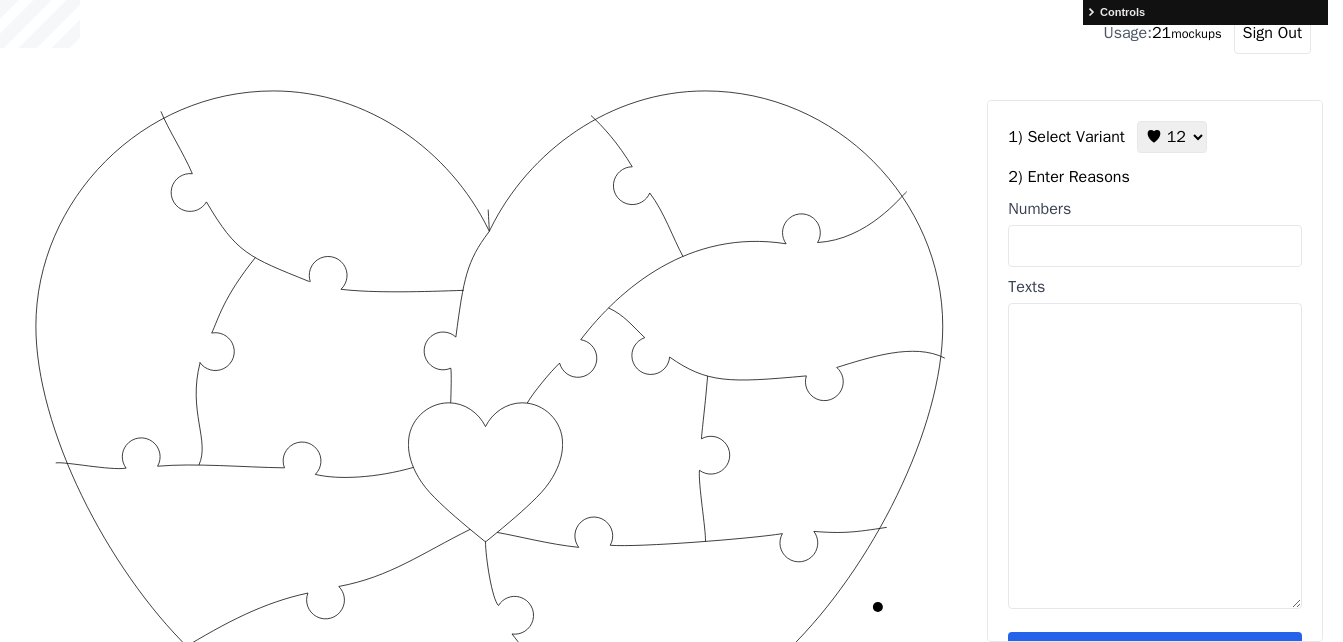 click 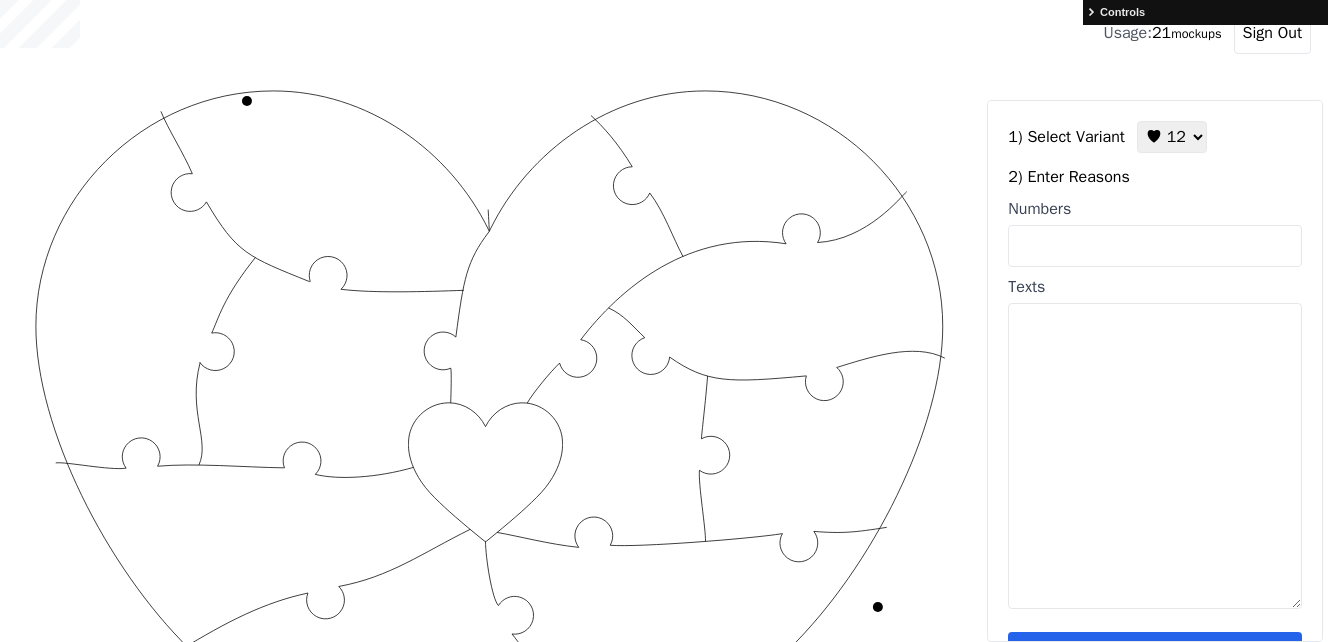 click on "Created with Snap
Created with Snap 1) Select Variant ♥ 12 ♥ 18 ♥ 28 ♥ 40 ♥ 50 ♥ 60 ♥ 70 2) Enter Reasons  Numbers   Texts   Save reasons" at bounding box center (671, 86) 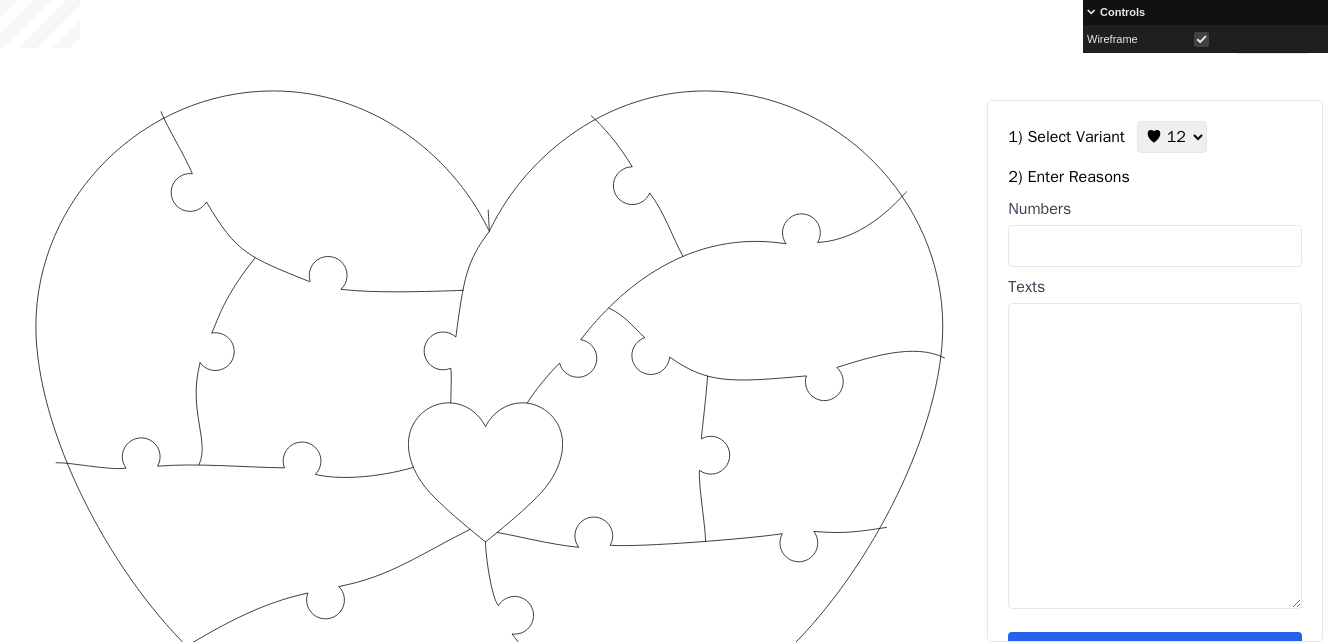 scroll, scrollTop: 0, scrollLeft: 0, axis: both 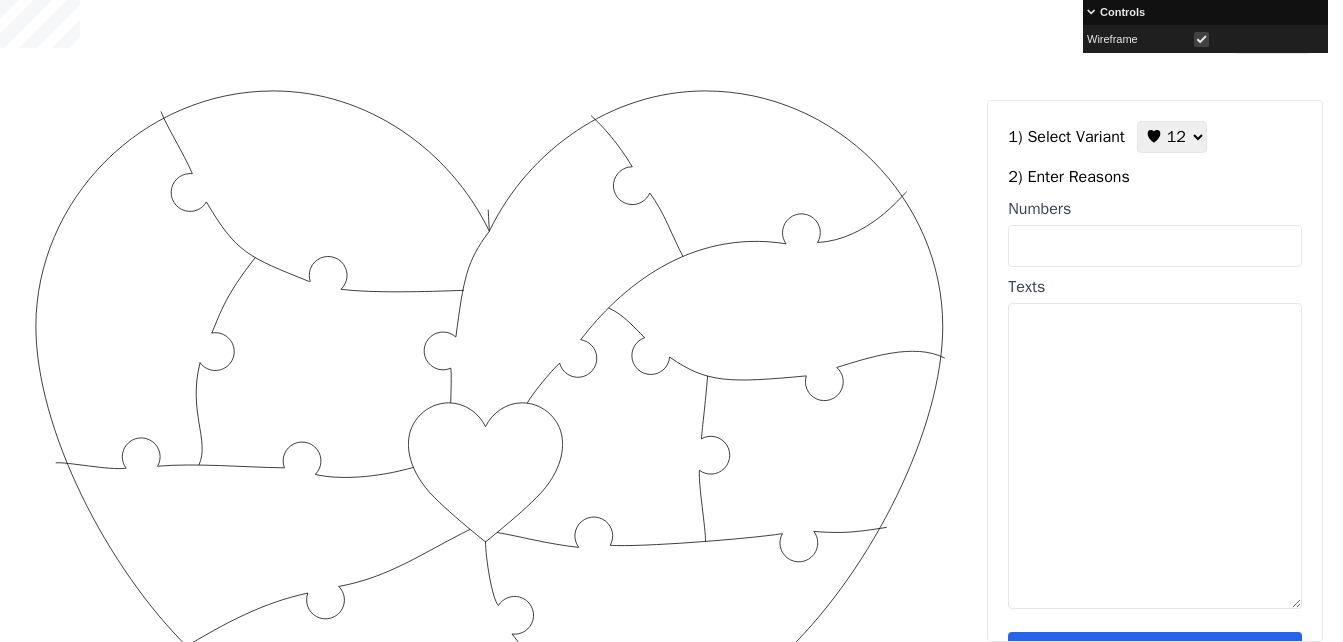 click on "Texts" at bounding box center (1155, 456) 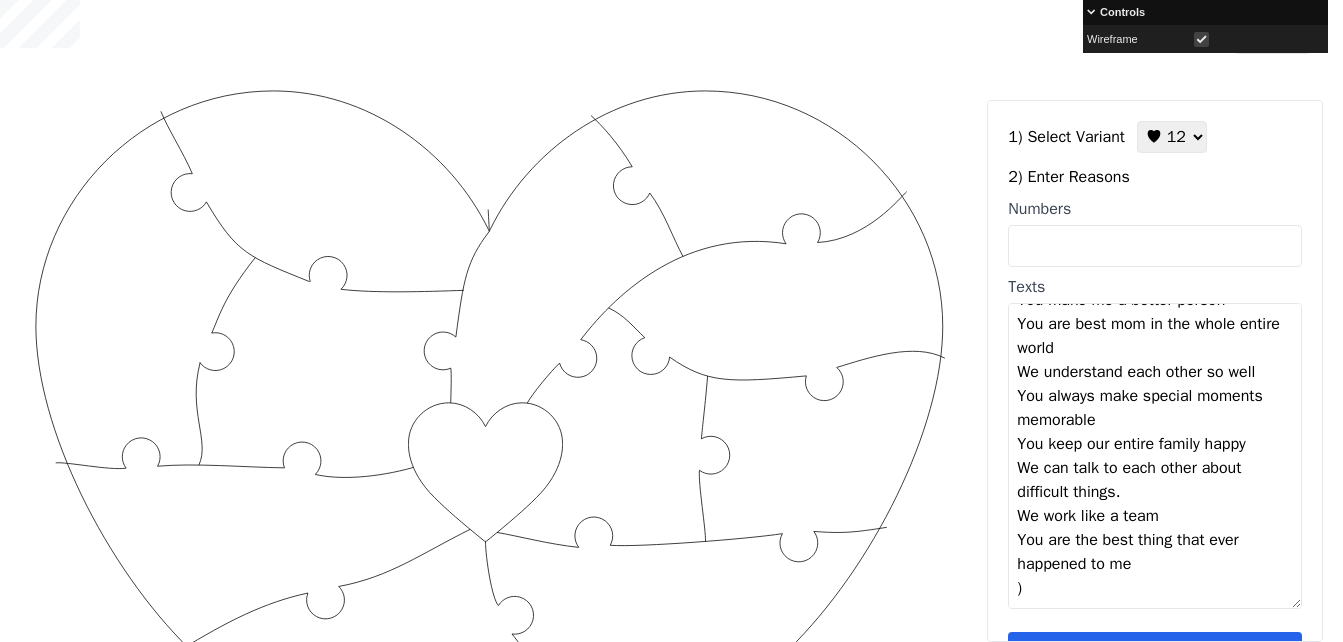 scroll, scrollTop: 0, scrollLeft: 0, axis: both 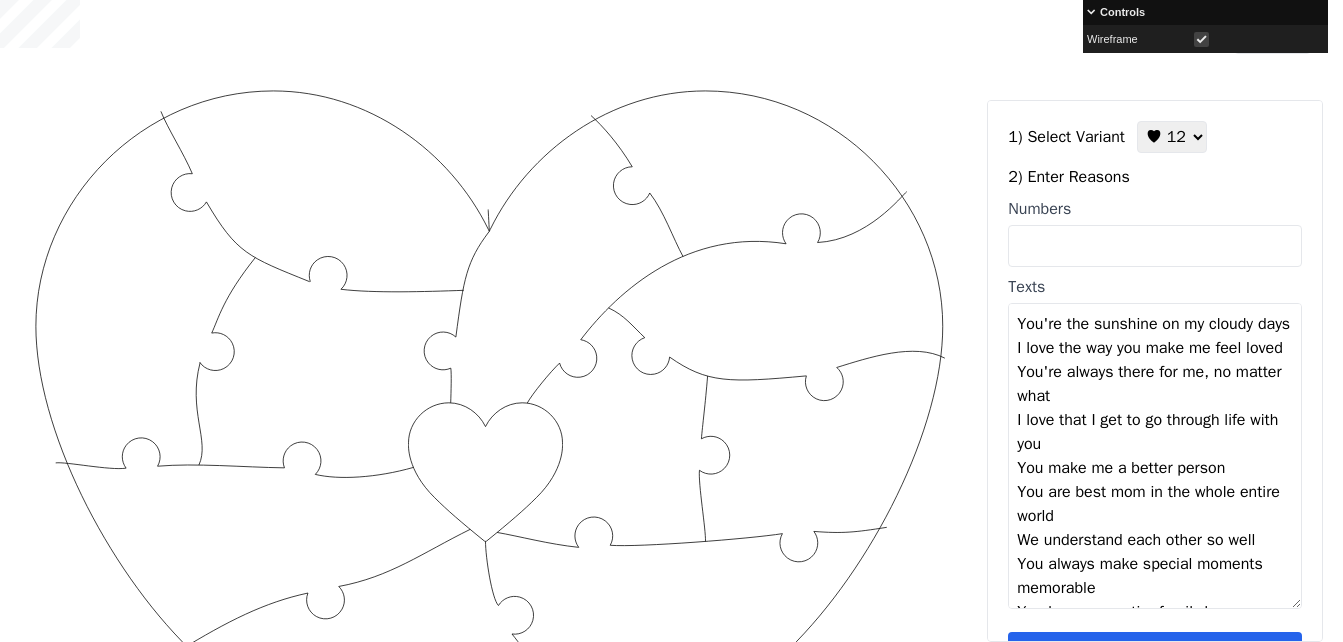 click on "You're the sunshine on my cloudy days
I love the way you make me feel loved
You're always there for me, no matter what
I love that I get to go through life with you
You make me a better person
You are best mom in the whole entire world
We understand each other so well
You always make special moments memorable
You keep our entire family happy
We can talk to each other about difficult things.
We work like a team
You are the best thing that ever happened to me
)" at bounding box center [1155, 456] 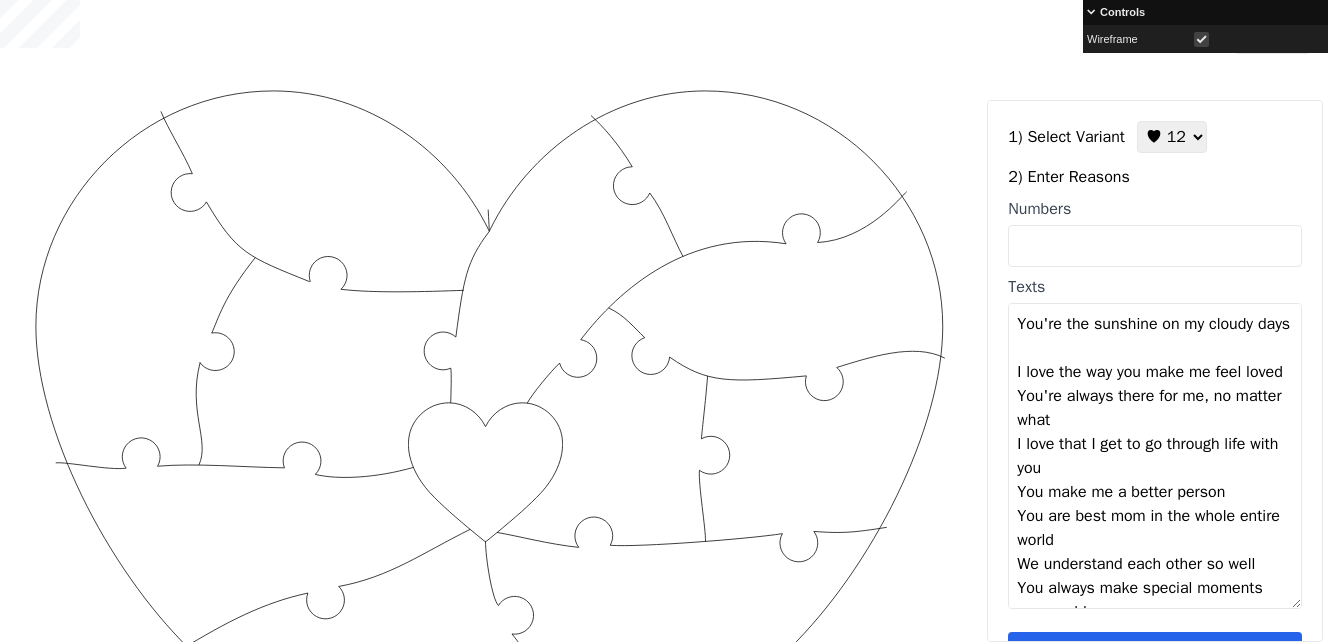 click on "You're the sunshine on my cloudy days
I love the way you make me feel loved
You're always there for me, no matter what
I love that I get to go through life with you
You make me a better person
You are best mom in the whole entire world
We understand each other so well
You always make special moments memorable
You keep our entire family happy
We can talk to each other about difficult things.
We work like a team
You are the best thing that ever happened to me
)" at bounding box center [1155, 456] 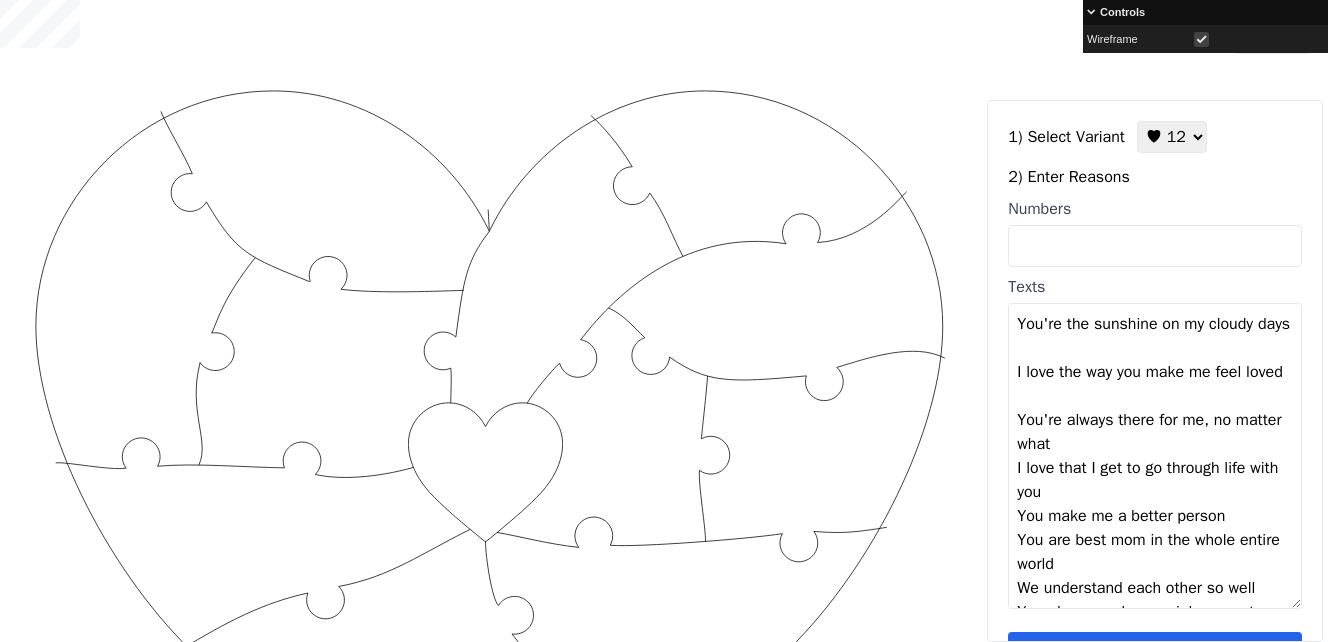 click on "You're the sunshine on my cloudy days
I love the way you make me feel loved
You're always there for me, no matter what
I love that I get to go through life with you
You make me a better person
You are best mom in the whole entire world
We understand each other so well
You always make special moments memorable
You keep our entire family happy
We can talk to each other about difficult things.
We work like a team
You are the best thing that ever happened to me
)" at bounding box center [1155, 456] 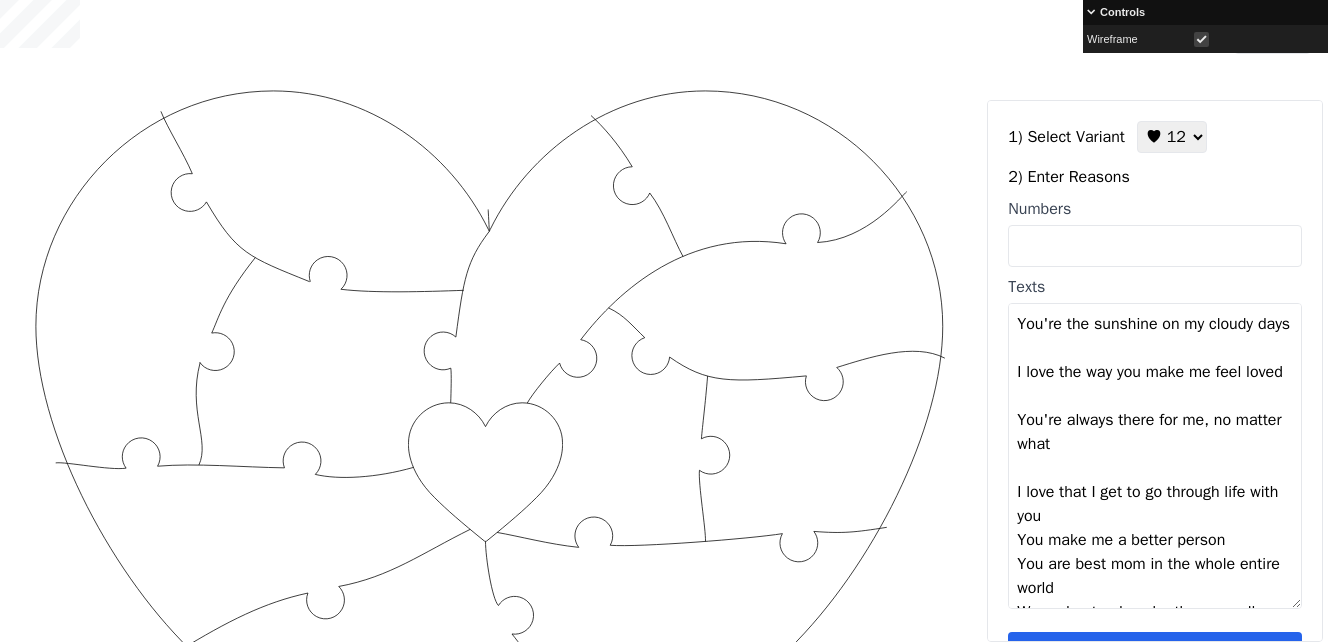 click on "You're the sunshine on my cloudy days
I love the way you make me feel loved
You're always there for me, no matter what
I love that I get to go through life with you
You make me a better person
You are best mom in the whole entire world
We understand each other so well
You always make special moments memorable
You keep our entire family happy
We can talk to each other about difficult things.
We work like a team
You are the best thing that ever happened to me
)" at bounding box center (1155, 456) 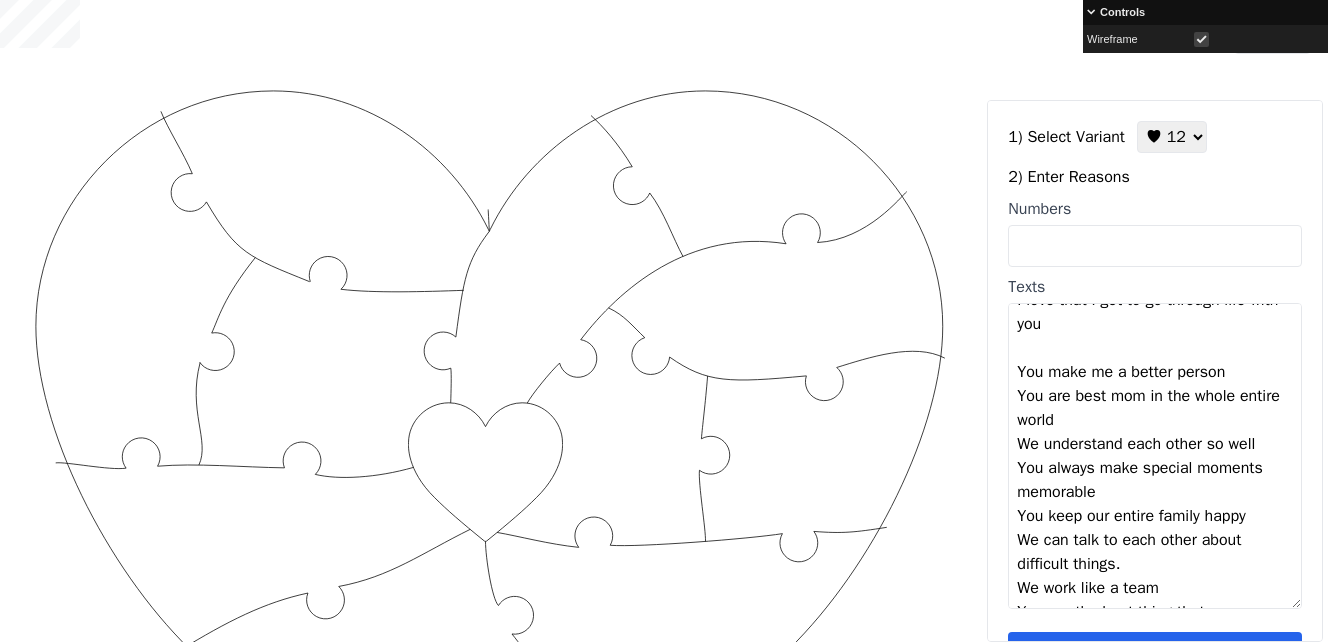 scroll, scrollTop: 200, scrollLeft: 0, axis: vertical 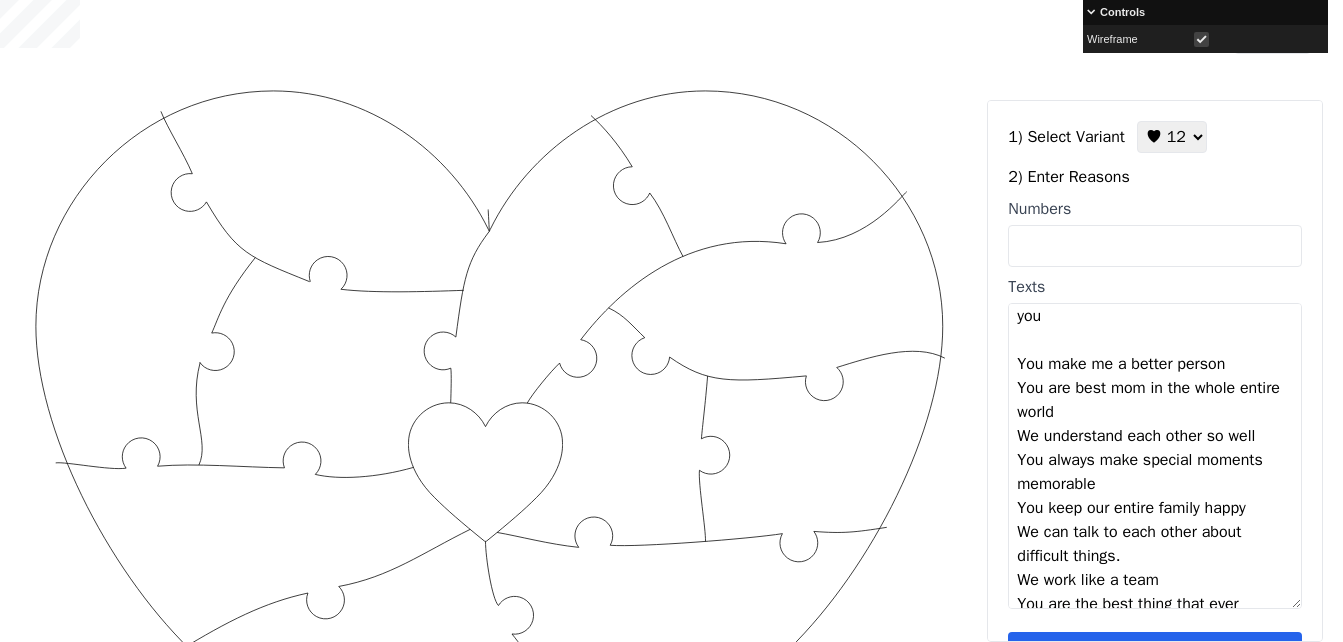 click on "You're the sunshine on my cloudy days
I love the way you make me feel loved
You're always there for me, no matter what
I love that I get to go through life with you
You make me a better person
You are best mom in the whole entire world
We understand each other so well
You always make special moments memorable
You keep our entire family happy
We can talk to each other about difficult things.
We work like a team
You are the best thing that ever happened to me
)" at bounding box center (1155, 456) 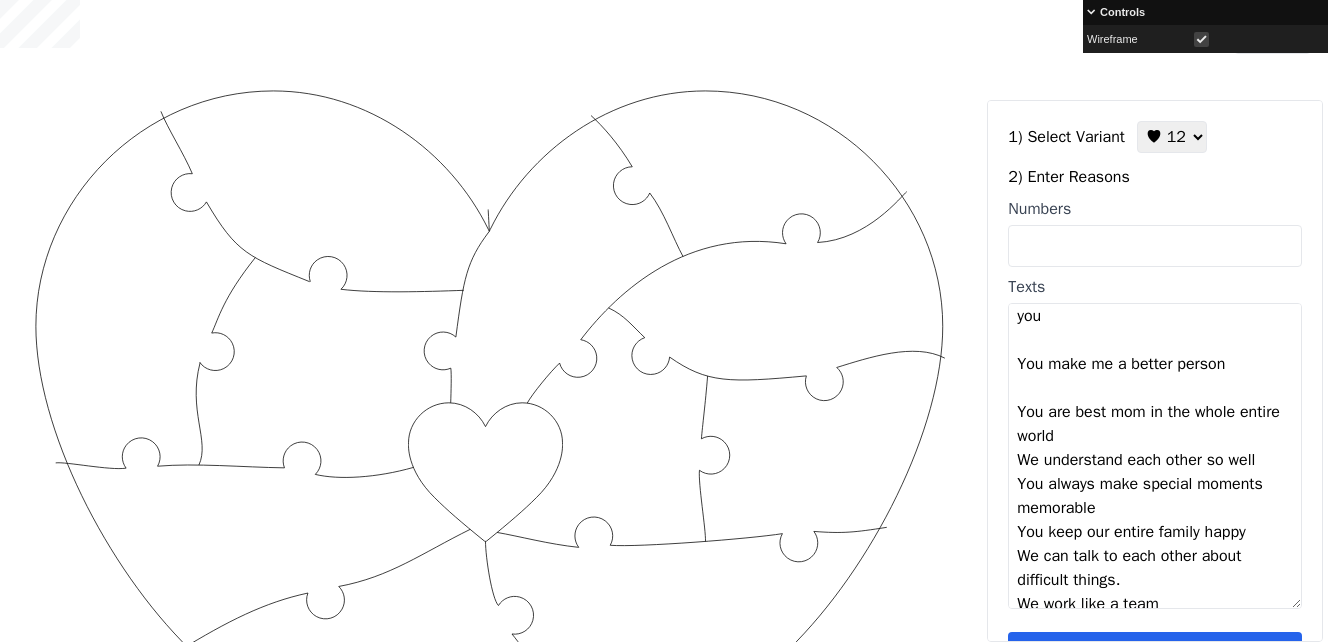 click on "You're the sunshine on my cloudy days
I love the way you make me feel loved
You're always there for me, no matter what
I love that I get to go through life with you
You make me a better person
You are best mom in the whole entire world
We understand each other so well
You always make special moments memorable
You keep our entire family happy
We can talk to each other about difficult things.
We work like a team
You are the best thing that ever happened to me
)" at bounding box center [1155, 456] 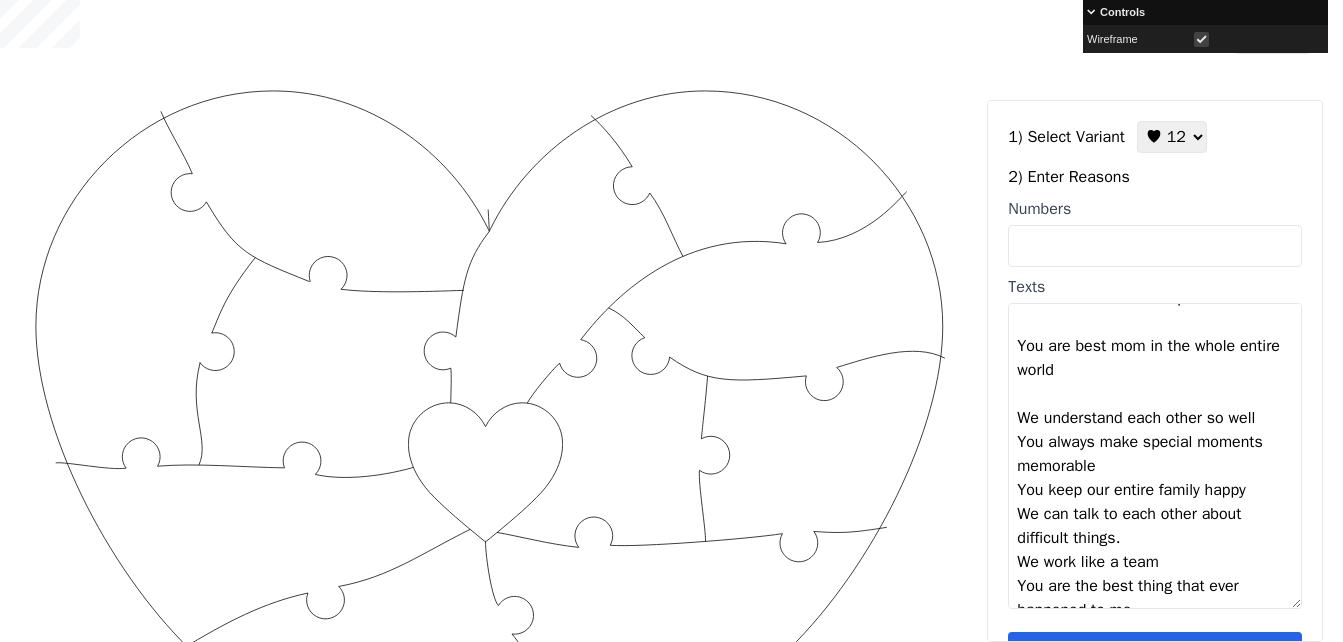 scroll, scrollTop: 300, scrollLeft: 0, axis: vertical 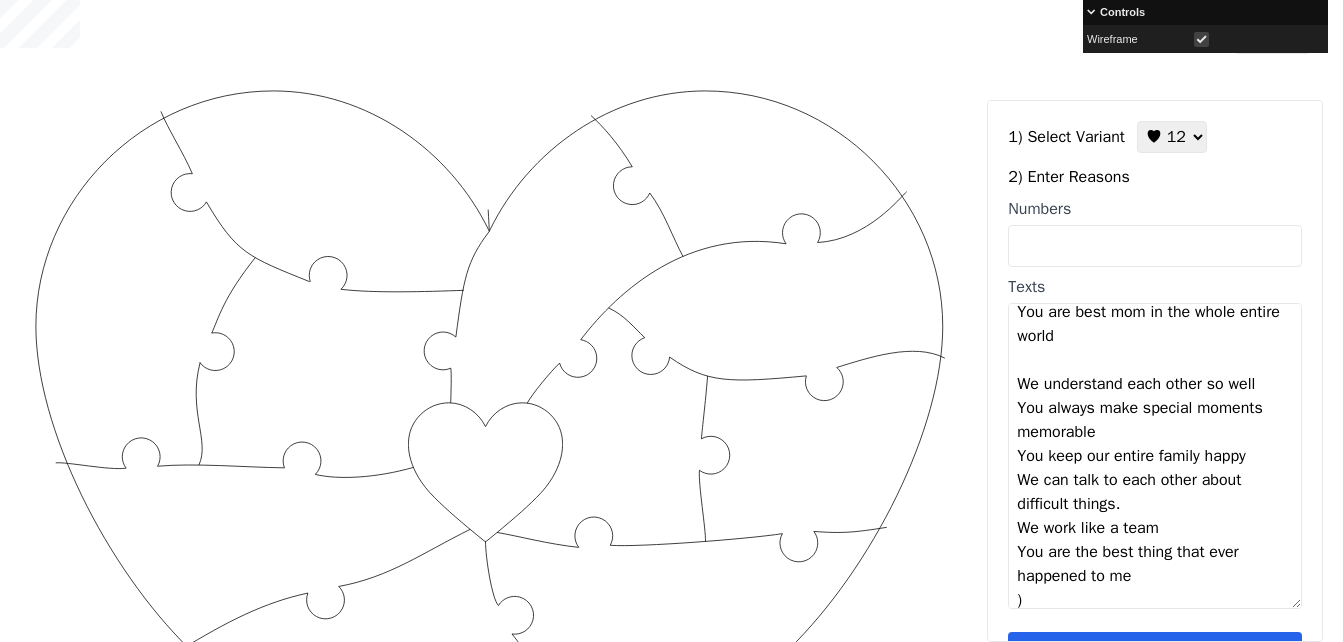 click on "You're the sunshine on my cloudy days
I love the way you make me feel loved
You're always there for me, no matter what
I love that I get to go through life with you
You make me a better person
You are best mom in the whole entire world
We understand each other so well
You always make special moments memorable
You keep our entire family happy
We can talk to each other about difficult things.
We work like a team
You are the best thing that ever happened to me
)" at bounding box center (1155, 456) 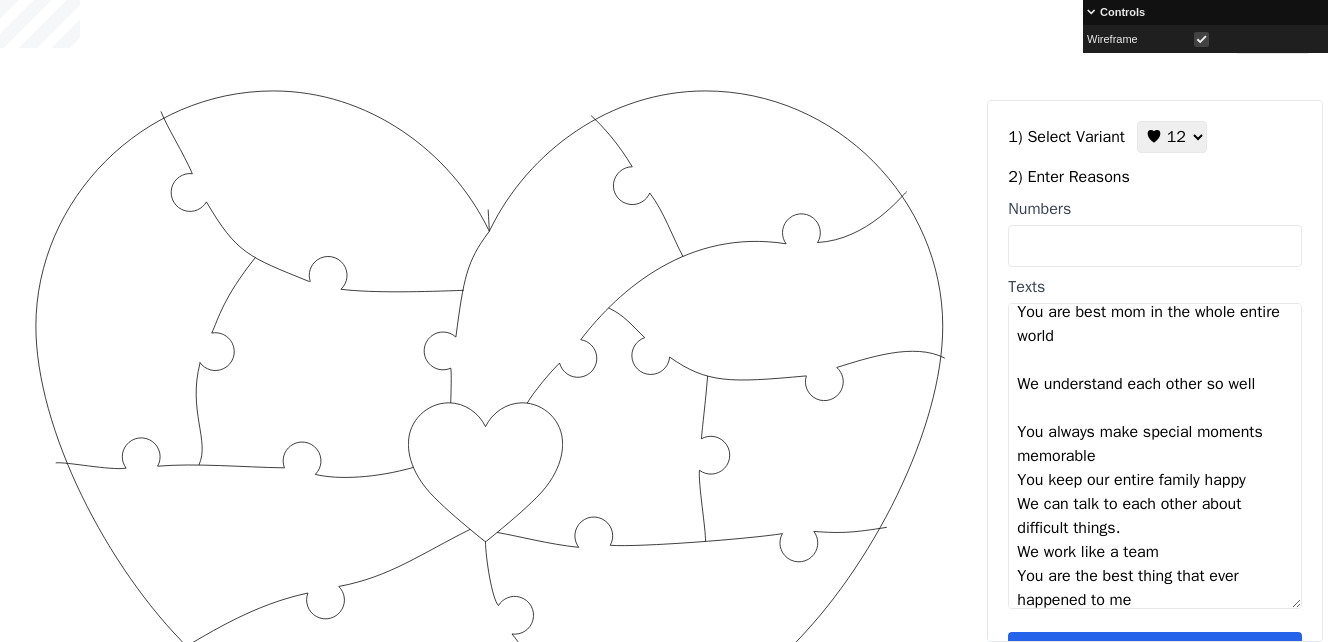 click on "You're the sunshine on my cloudy days
I love the way you make me feel loved
You're always there for me, no matter what
I love that I get to go through life with you
You make me a better person
You are best mom in the whole entire world
We understand each other so well
You always make special moments memorable
You keep our entire family happy
We can talk to each other about difficult things.
We work like a team
You are the best thing that ever happened to me
)" at bounding box center [1155, 456] 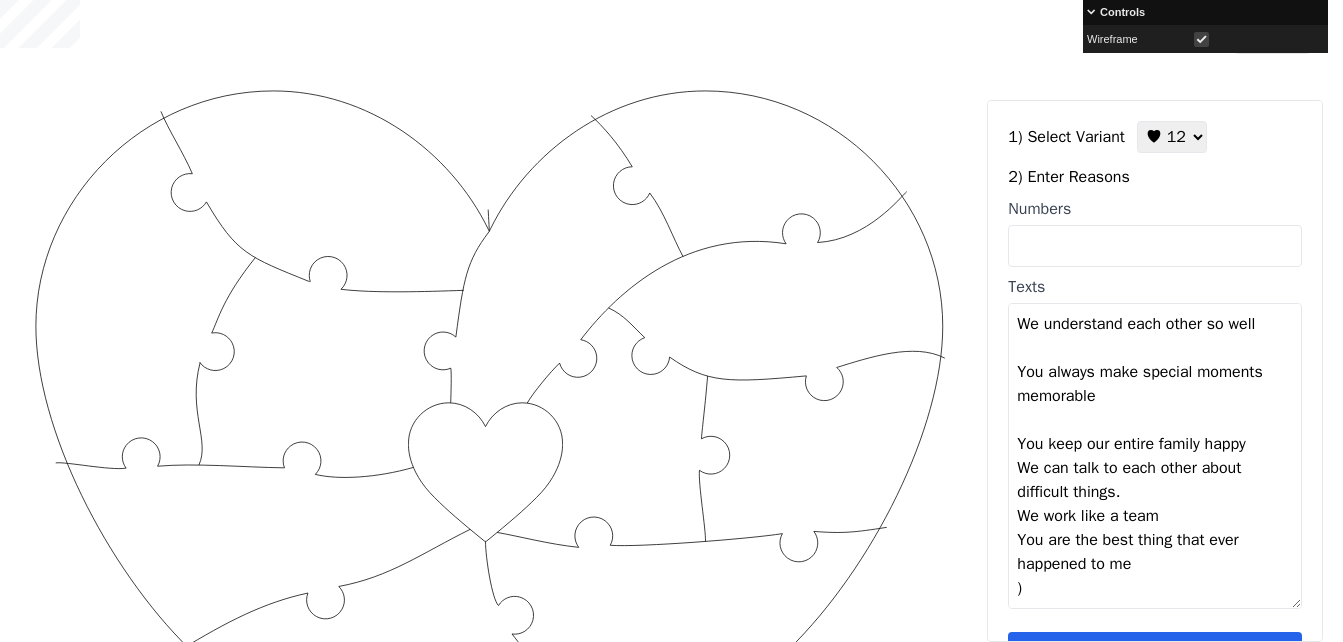 scroll, scrollTop: 400, scrollLeft: 0, axis: vertical 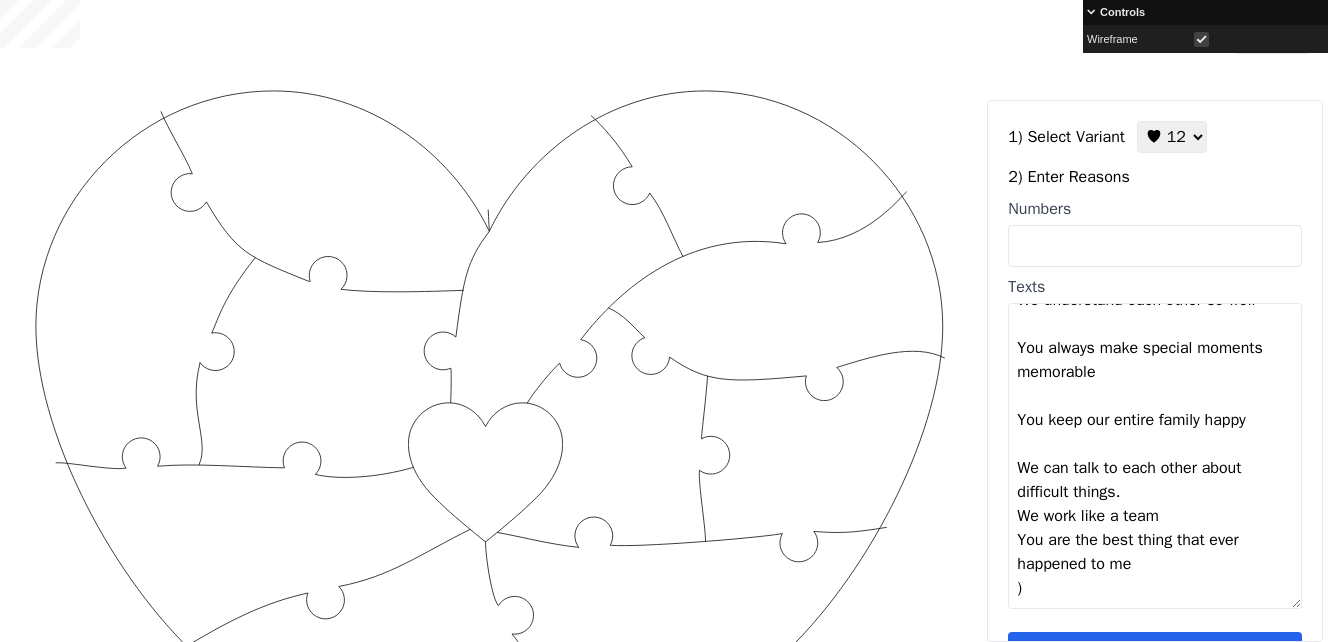 click on "You're the sunshine on my cloudy days
I love the way you make me feel loved
You're always there for me, no matter what
I love that I get to go through life with you
You make me a better person
You are best mom in the whole entire world
We understand each other so well
You always make special moments memorable
You keep our entire family happy
We can talk to each other about difficult things.
We work like a team
You are the best thing that ever happened to me
)" at bounding box center (1155, 456) 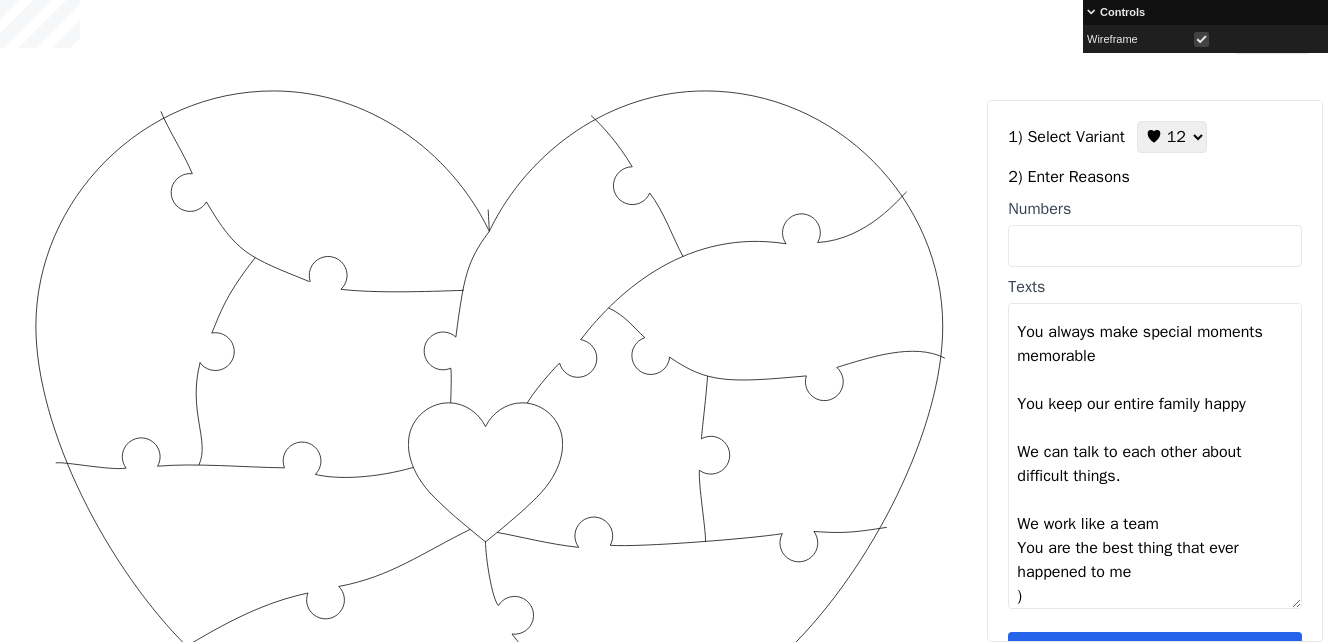 scroll, scrollTop: 456, scrollLeft: 0, axis: vertical 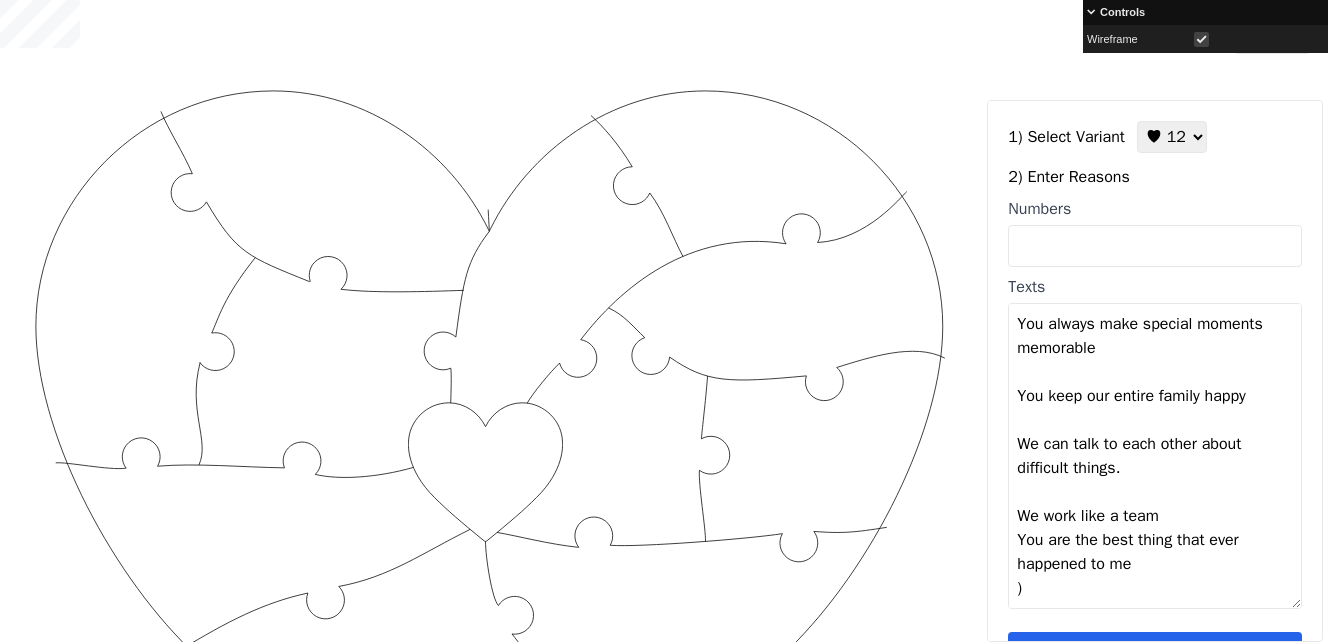 click on "You're the sunshine on my cloudy days
I love the way you make me feel loved
You're always there for me, no matter what
I love that I get to go through life with you
You make me a better person
You are best mom in the whole entire world
We understand each other so well
You always make special moments memorable
You keep our entire family happy
We can talk to each other about difficult things.
We work like a team
You are the best thing that ever happened to me
)" at bounding box center (1155, 456) 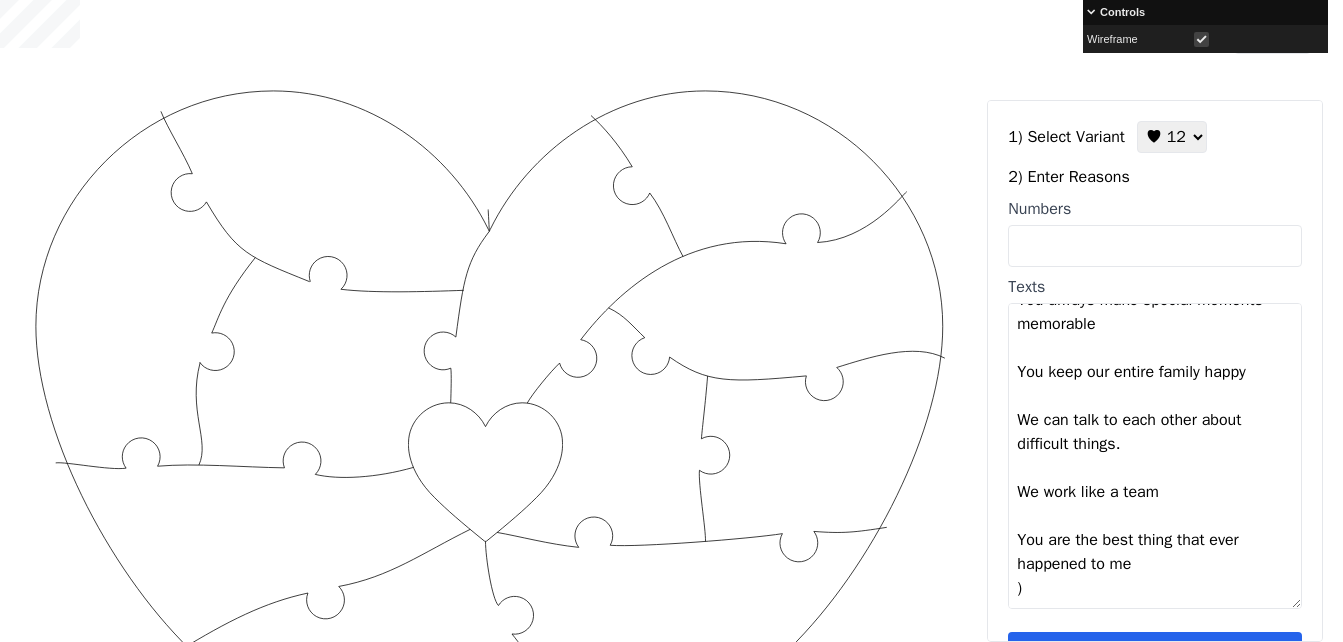 type on "You're the sunshine on my cloudy days
I love the way you make me feel loved
You're always there for me, no matter what
I love that I get to go through life with you
You make me a better person
You are best mom in the whole entire world
We understand each other so well
You always make special moments memorable
You keep our entire family happy
We can talk to each other about difficult things
We work like a team
You are the best thing that ever happened to me
)" 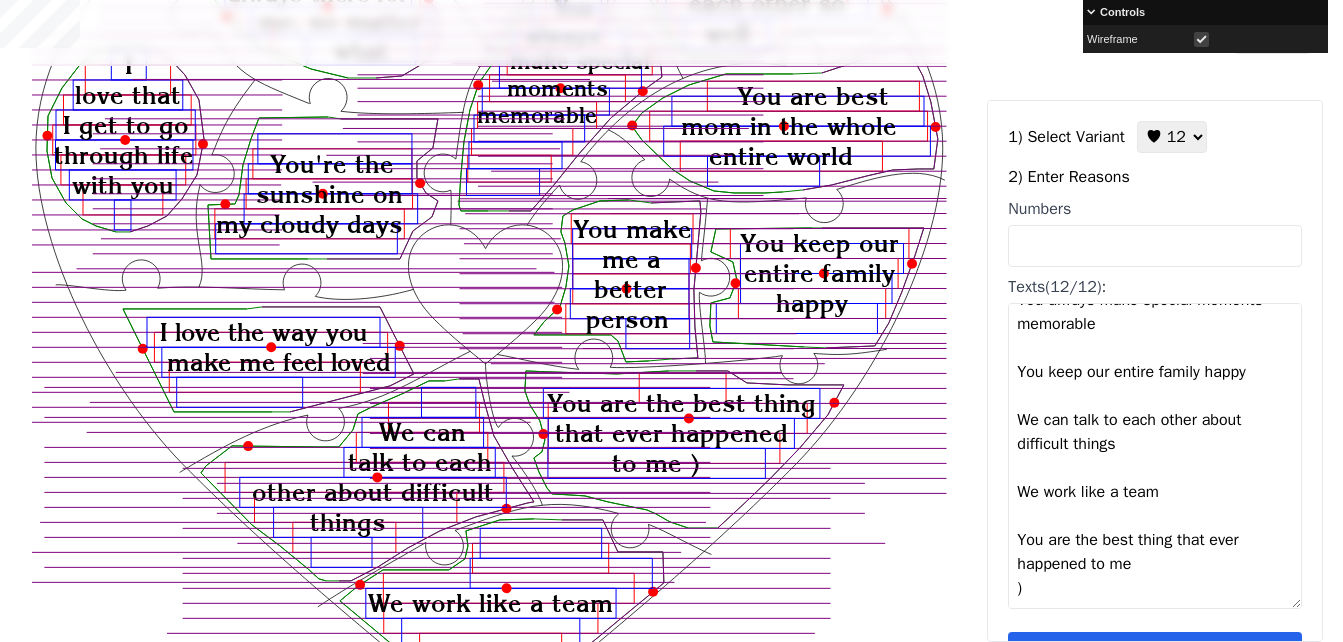 scroll, scrollTop: 278, scrollLeft: 0, axis: vertical 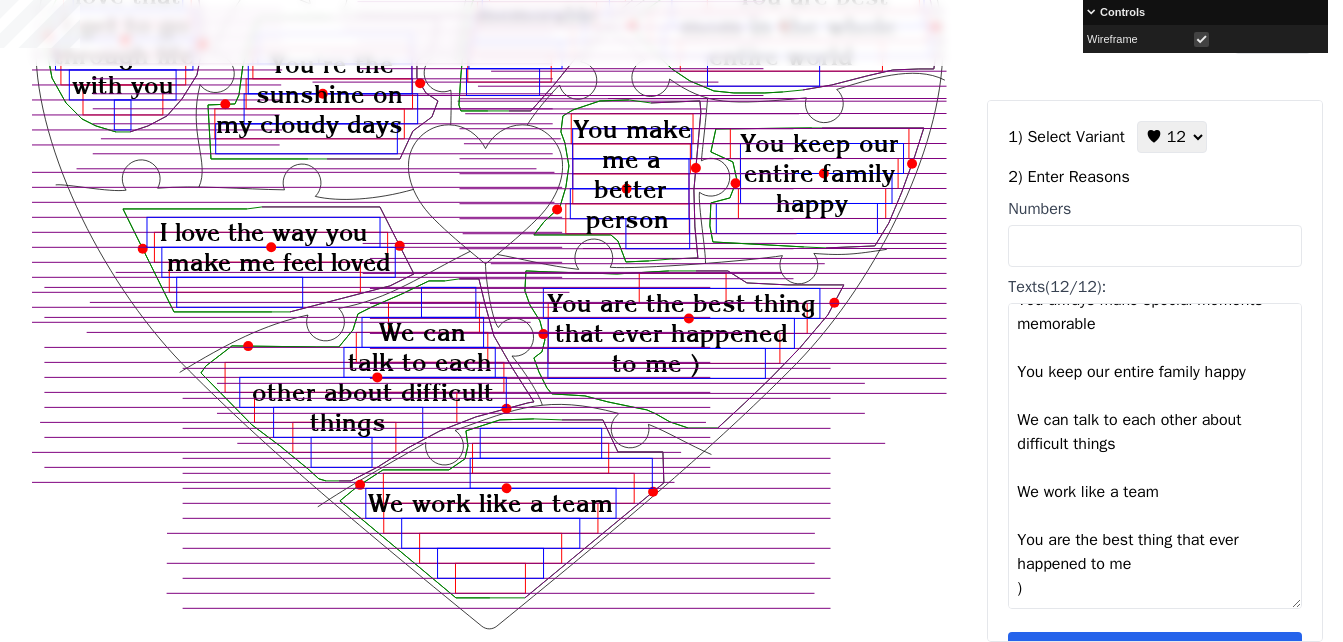 click on "♥ 12 ♥ 18 ♥ 28 ♥ 40 ♥ 50 ♥ 60 ♥ 70" at bounding box center (1172, 137) 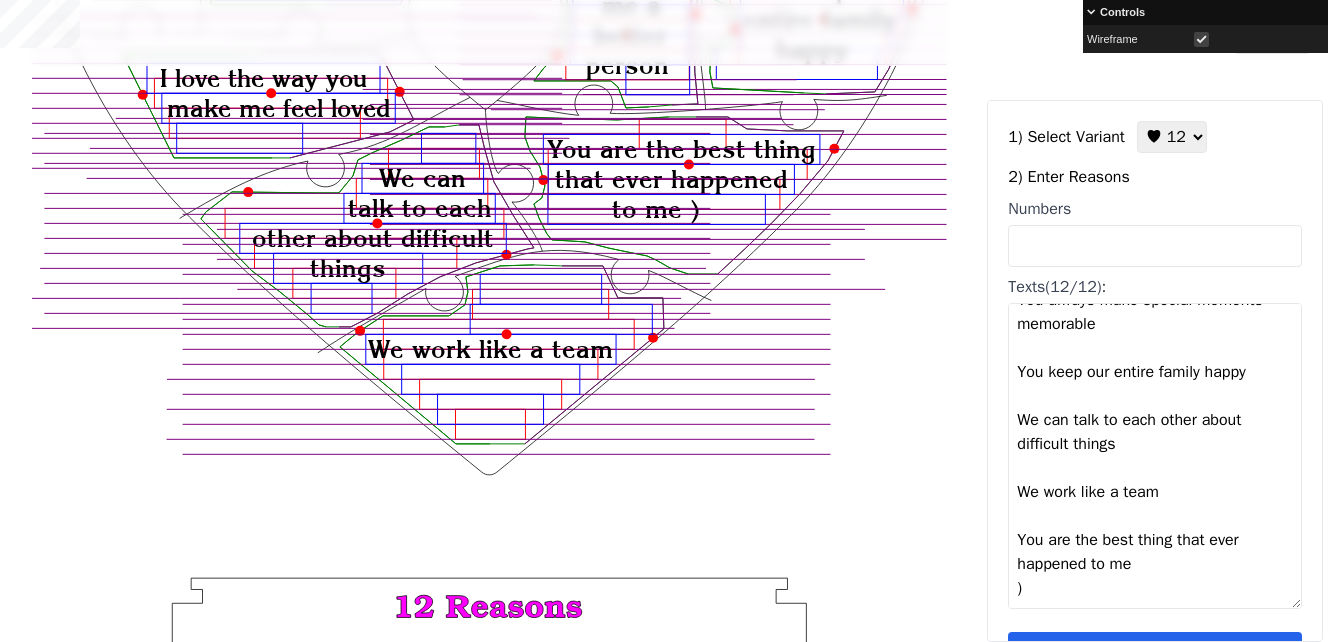 scroll, scrollTop: 478, scrollLeft: 0, axis: vertical 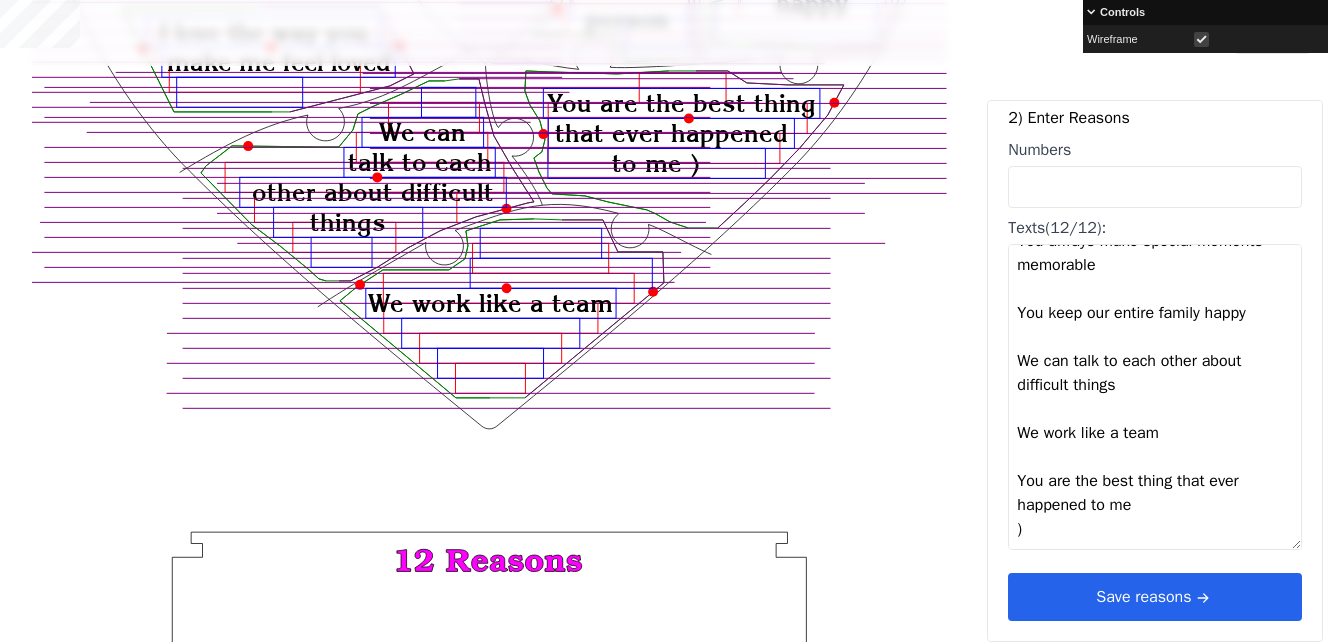 click on "Save reasons" at bounding box center (1155, 597) 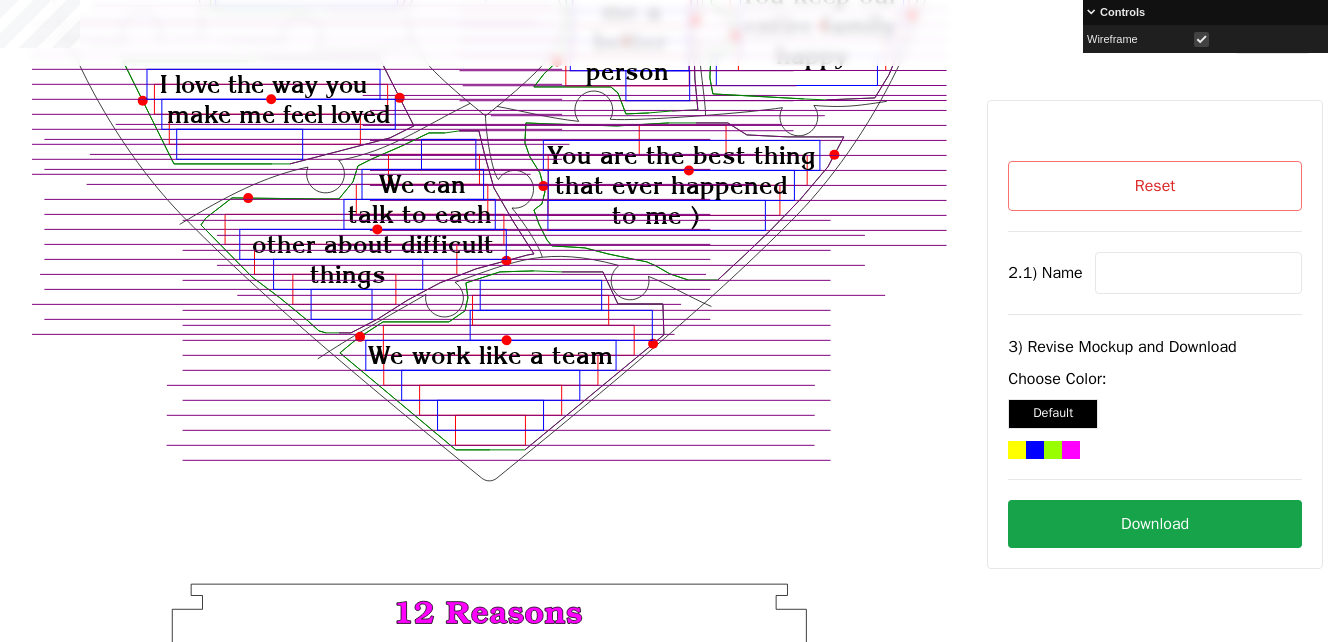 scroll, scrollTop: 378, scrollLeft: 0, axis: vertical 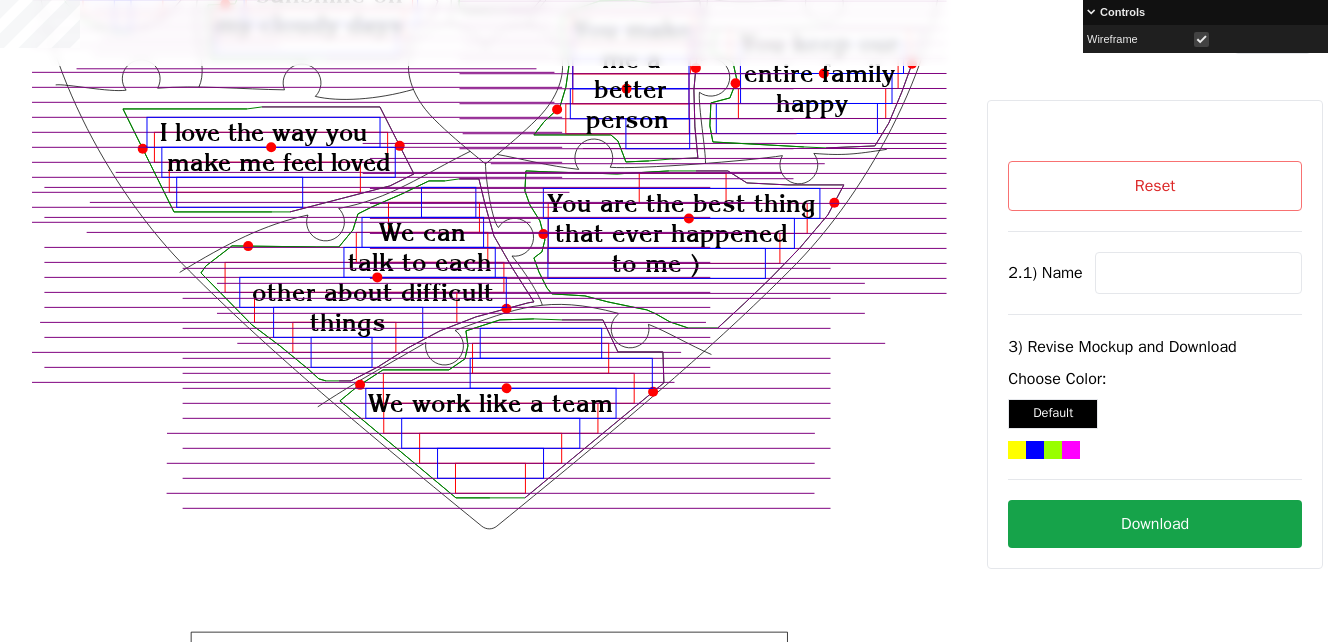 click at bounding box center (1198, 273) 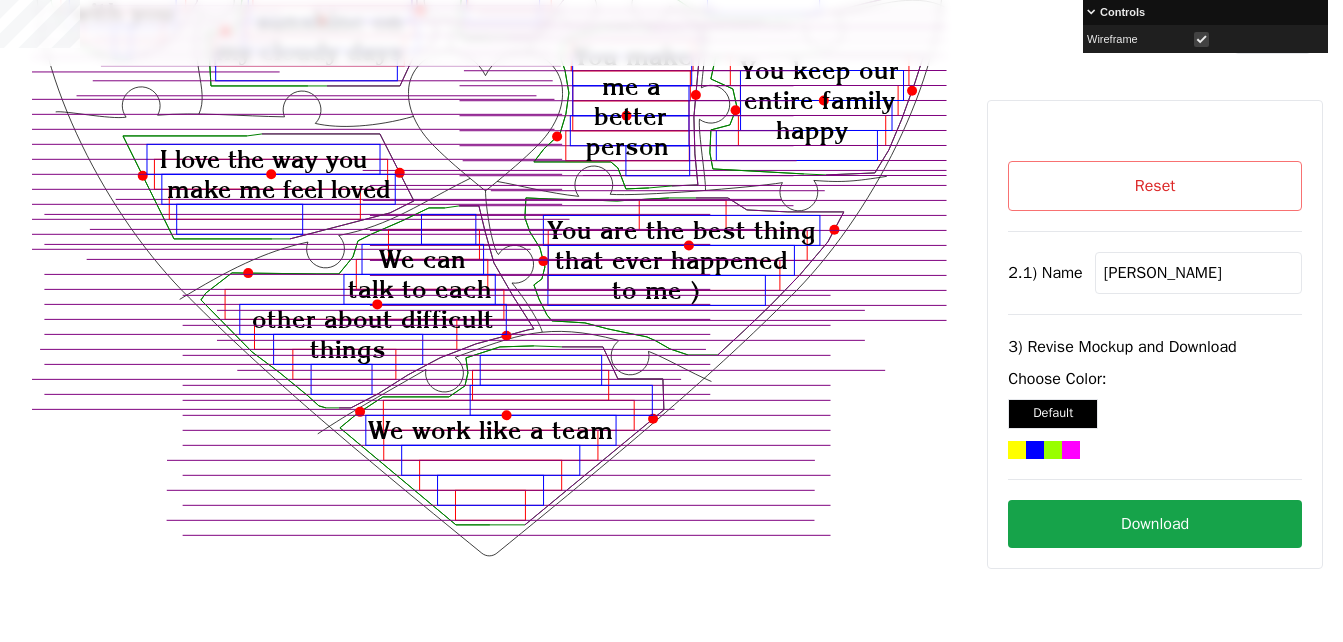 scroll, scrollTop: 278, scrollLeft: 0, axis: vertical 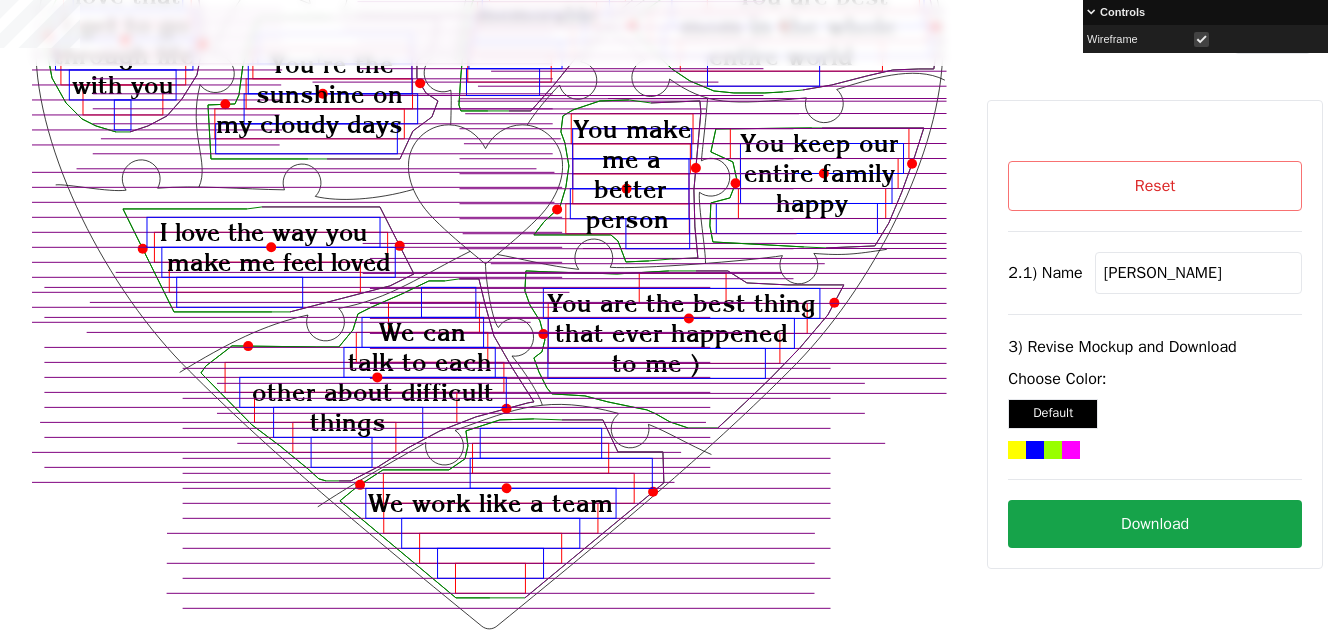 type on "[PERSON_NAME]" 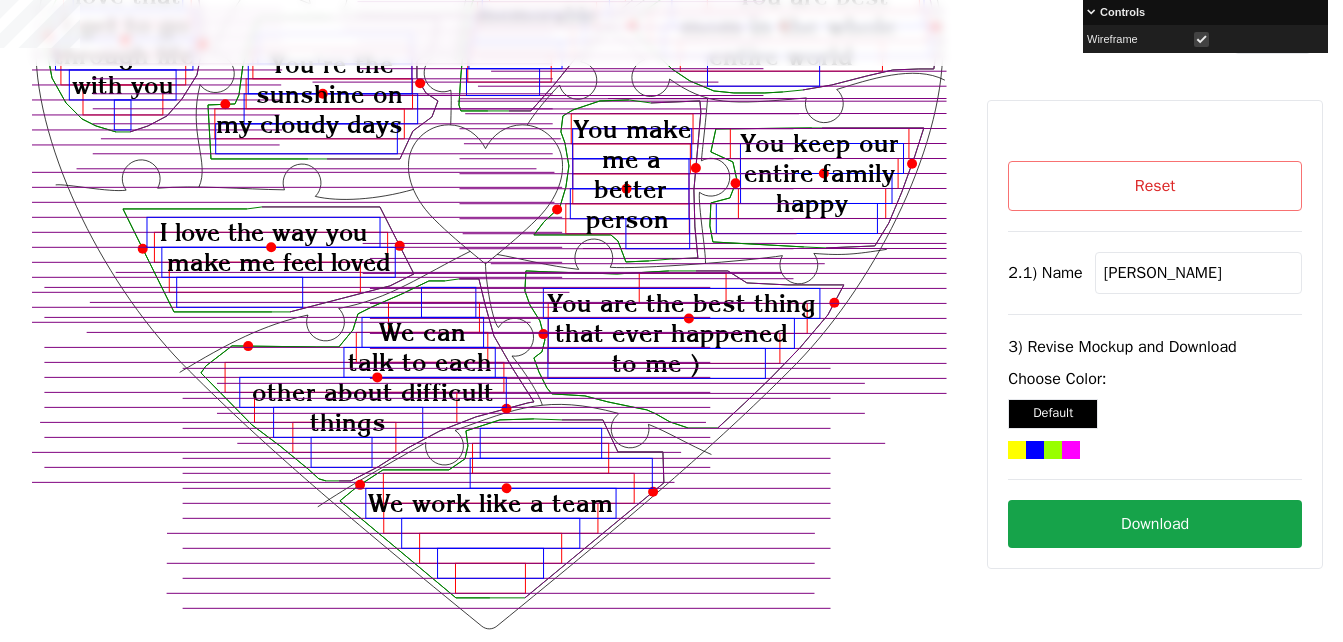 click on "Created with Snap
Created with Snap Created with Snap You are the best thing that ever happened to me ) Created with Snap We can talk to each other about difficult things Created with Snap I love that I get to go through life with you Created with Snap You're always there for me, no matter what Created with Snap You are best mom in the whole entire world Created with Snap You always make special moments memorable Created with Snap You're the sunshine on my cloudy days Created with Snap I love the way you make me feel loved Created with Snap We understand each other so well Created with Snap You keep our entire family happy Created with Snap You make me a better person Created with Snap We work like a team" 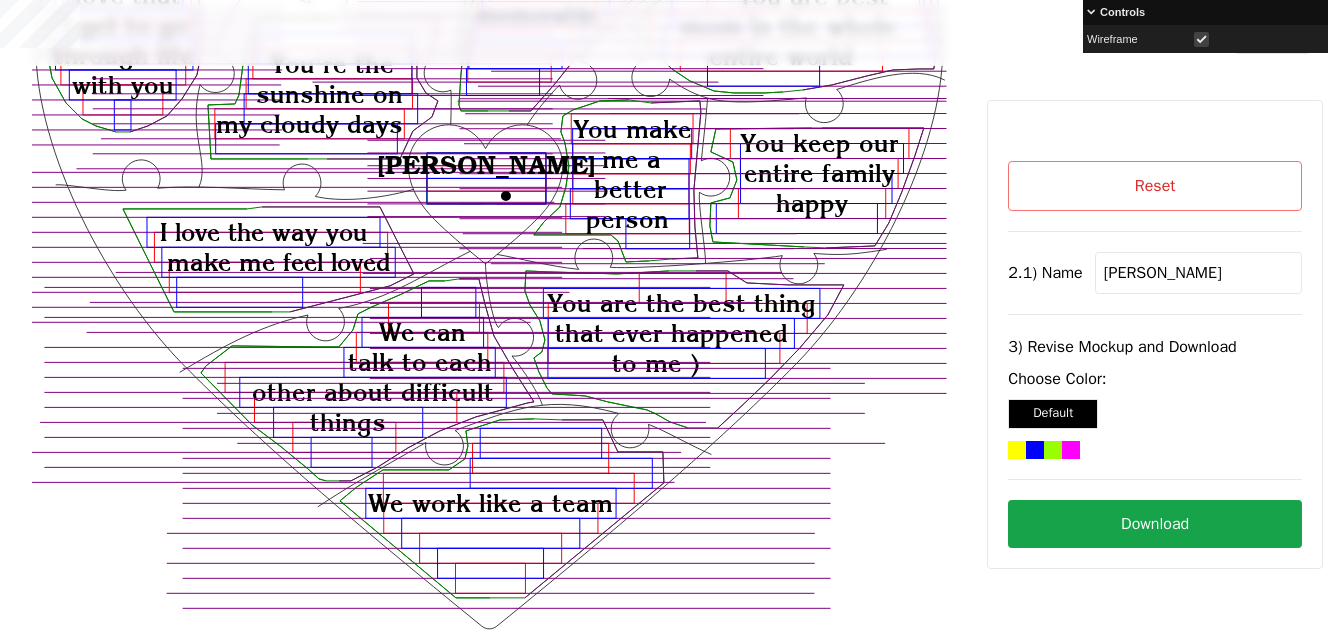 click 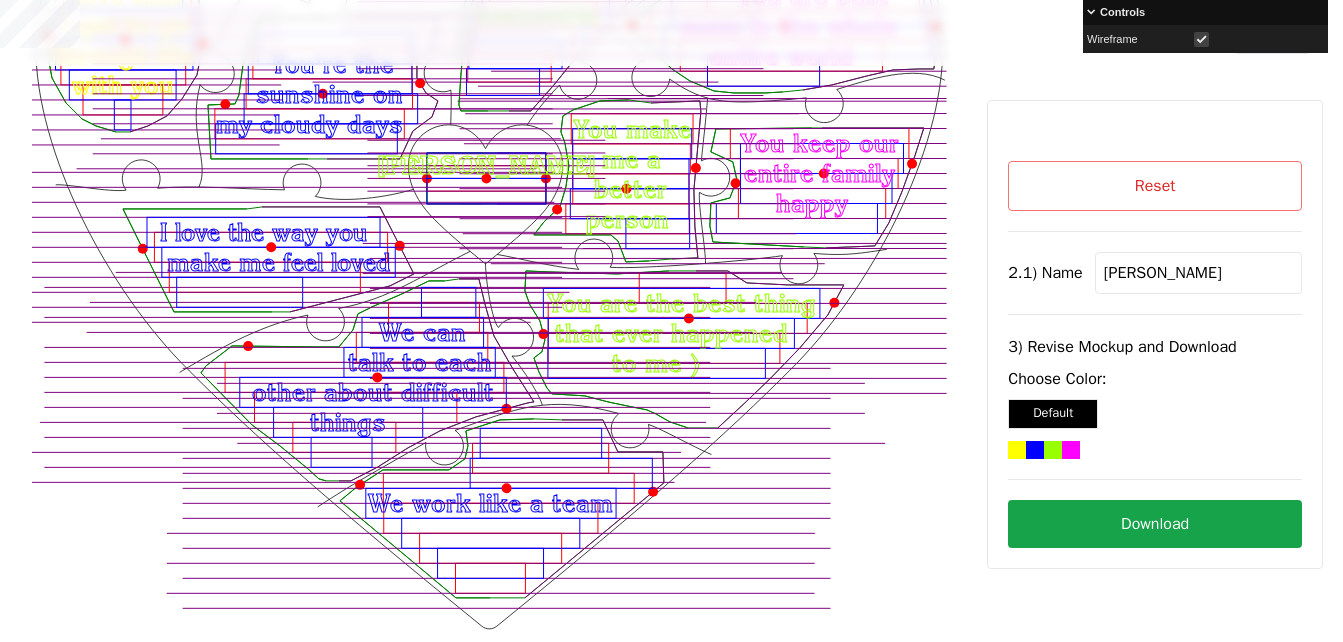 click on "Download" at bounding box center [1155, 524] 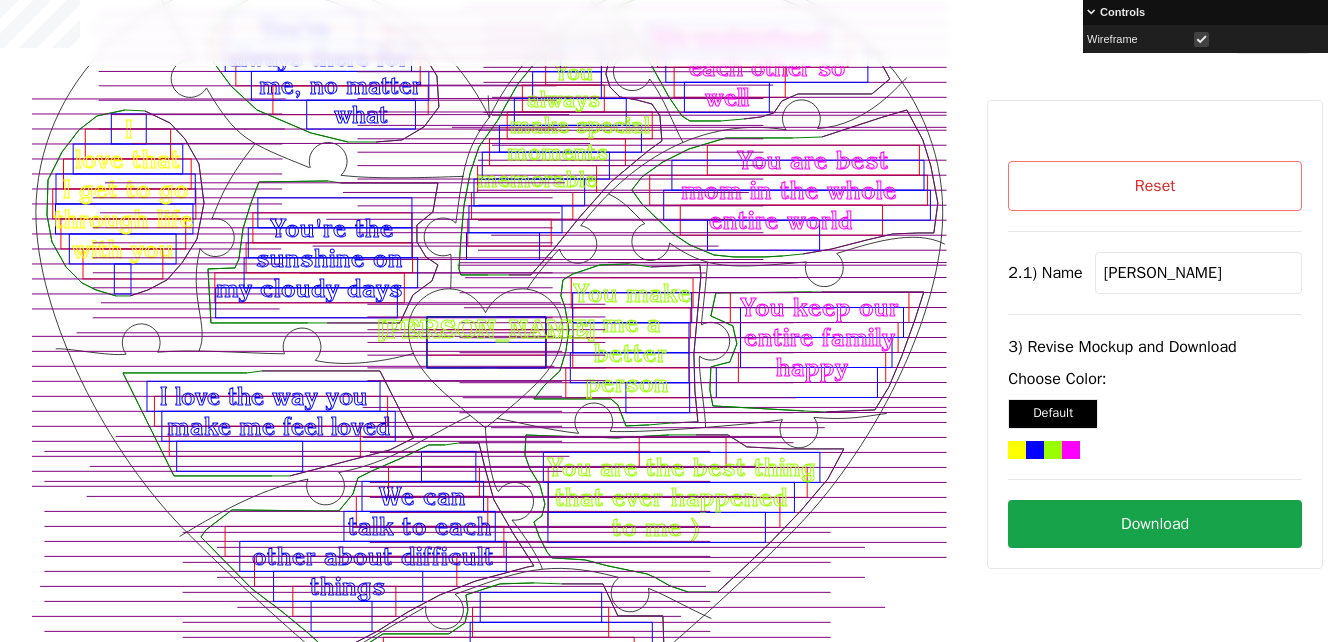 scroll, scrollTop: 0, scrollLeft: 0, axis: both 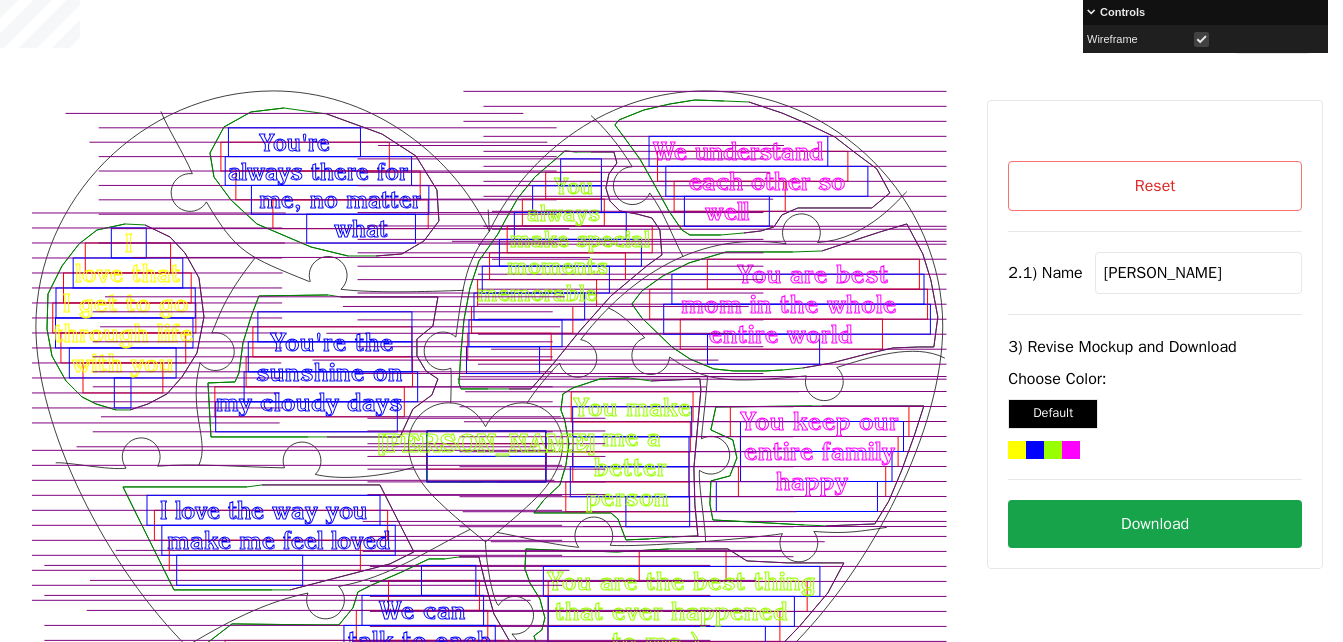 click on "Download" at bounding box center [1155, 524] 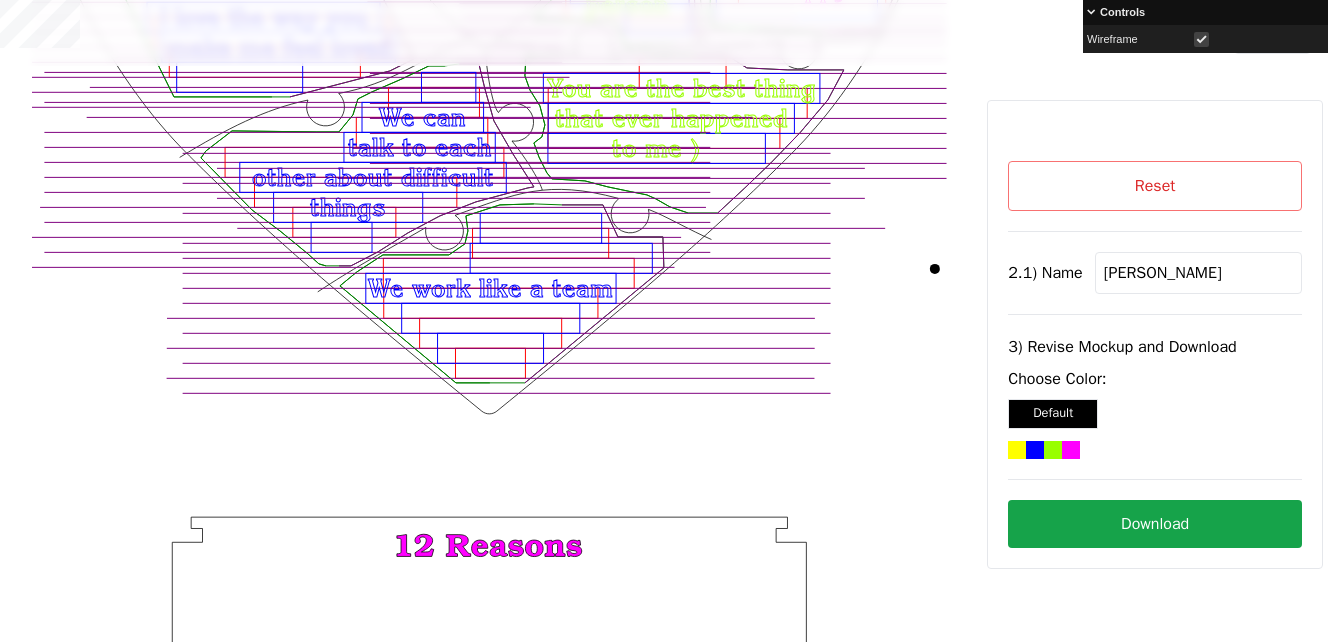 scroll, scrollTop: 478, scrollLeft: 0, axis: vertical 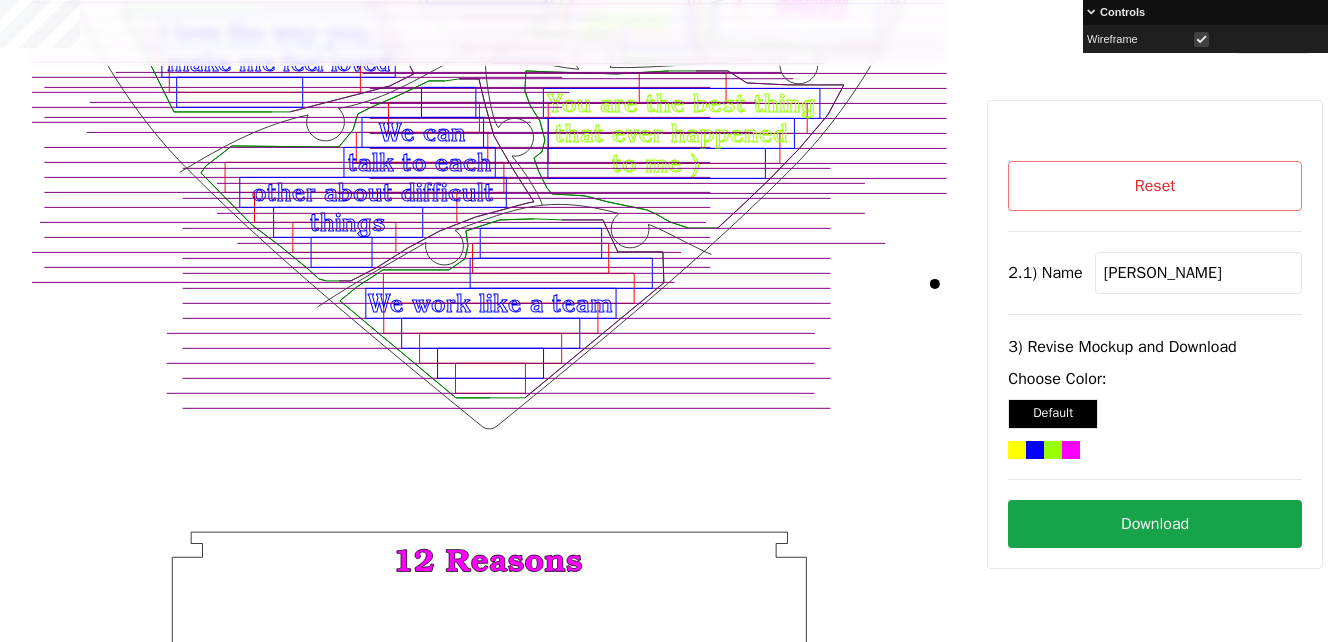 click 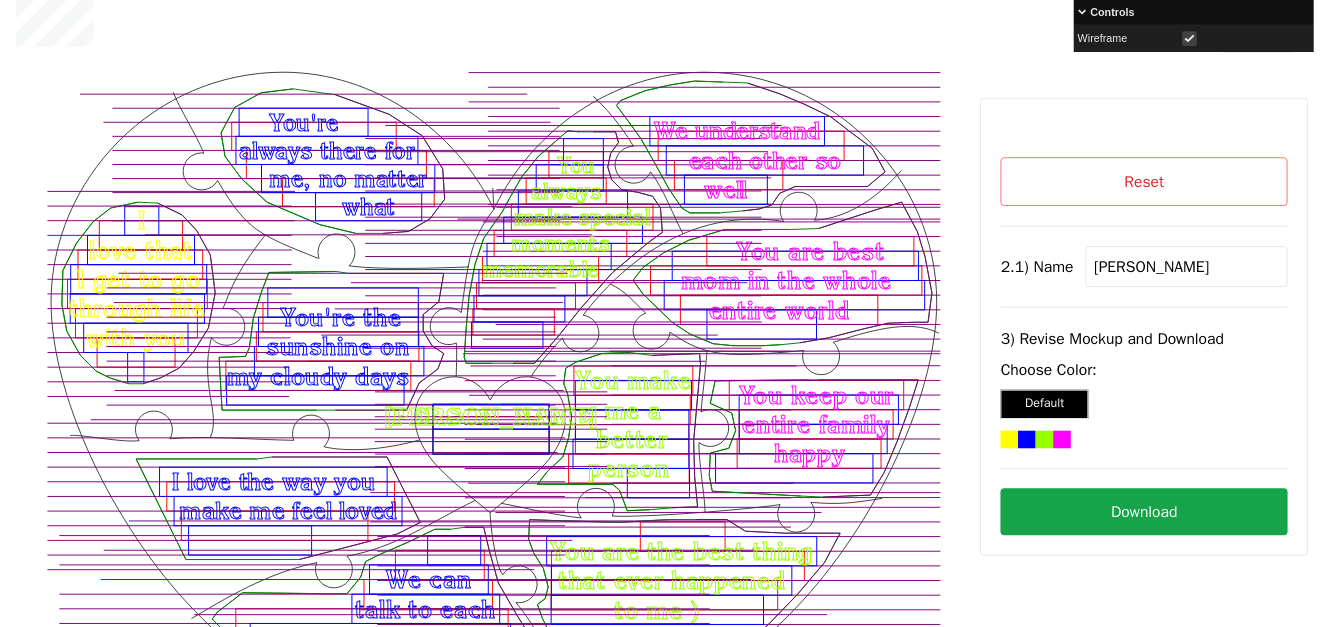 scroll, scrollTop: 0, scrollLeft: 0, axis: both 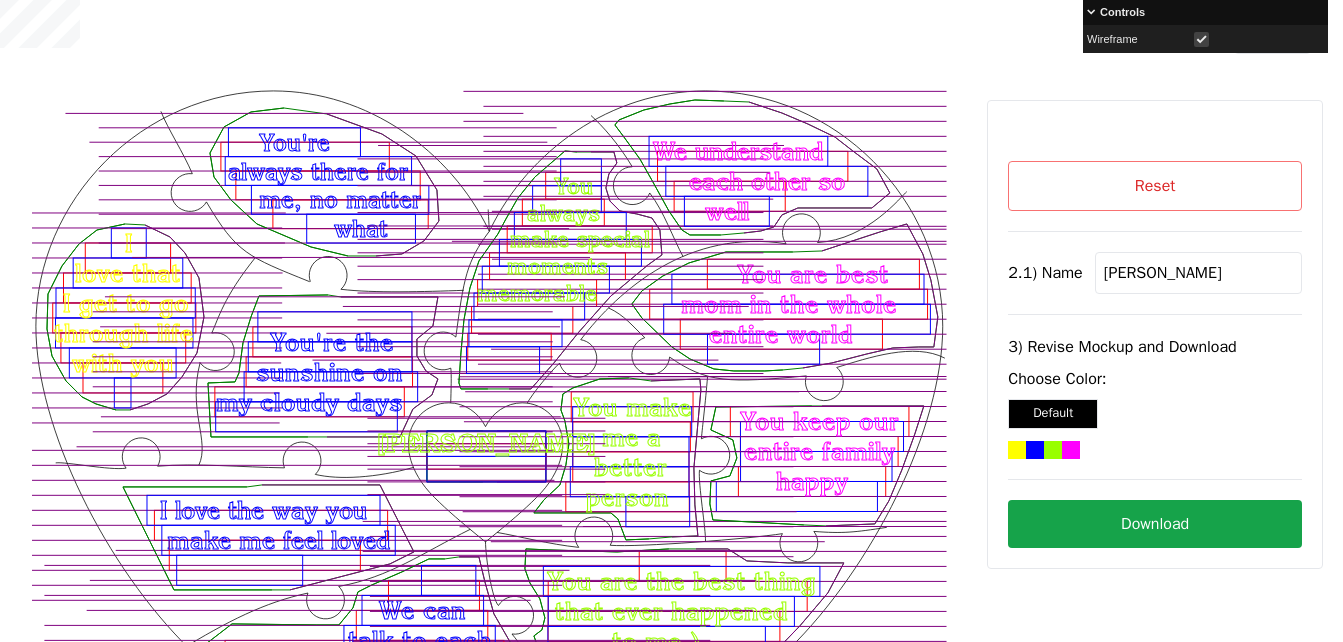 click on "Reset" at bounding box center [1155, 186] 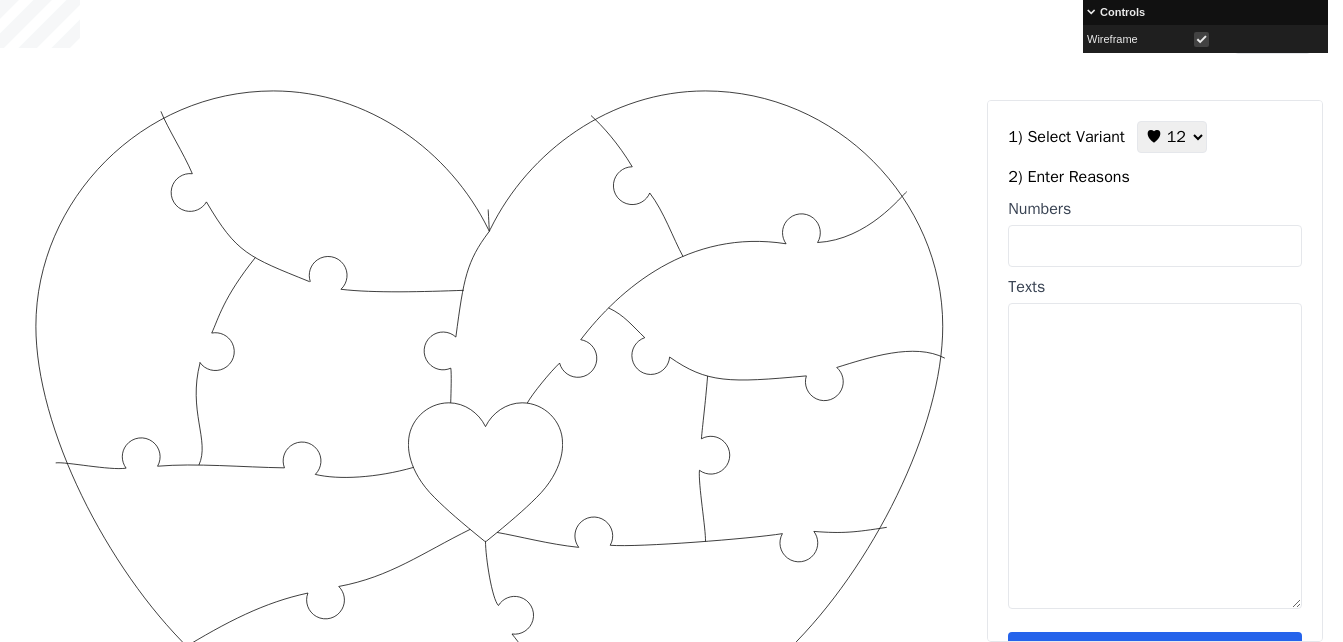 click on "♥ 12 ♥ 18 ♥ 28 ♥ 40 ♥ 50 ♥ 60 ♥ 70" at bounding box center [1172, 137] 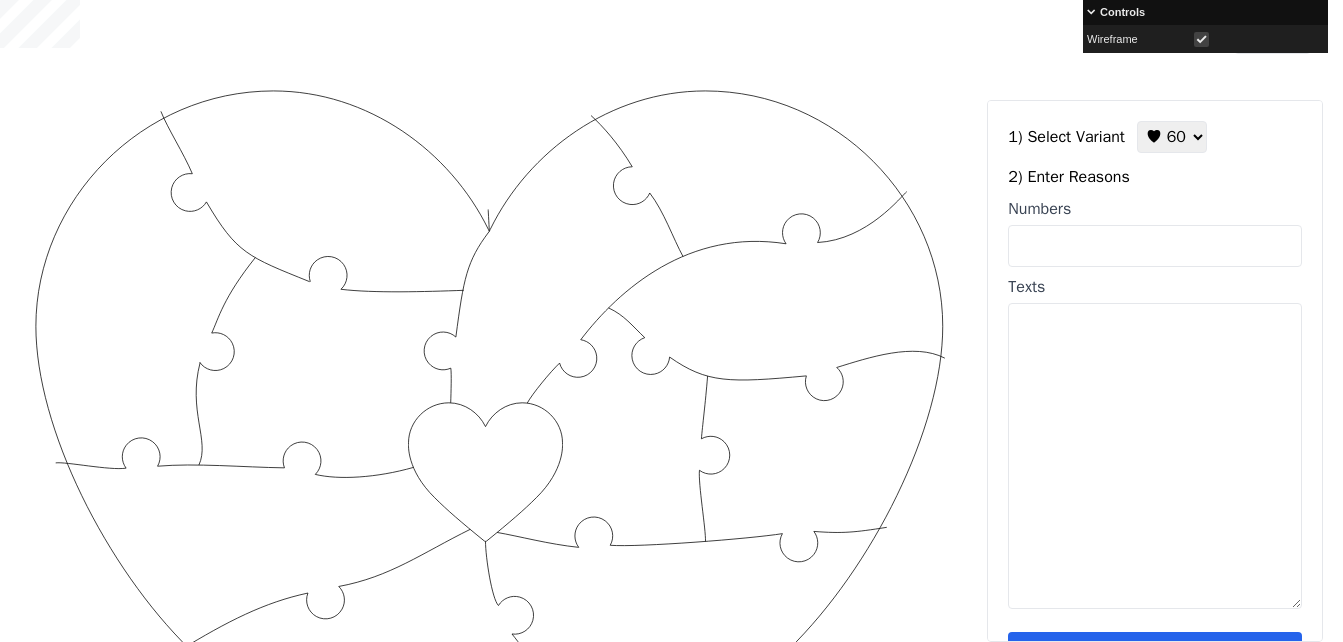 click on "♥ 12 ♥ 18 ♥ 28 ♥ 40 ♥ 50 ♥ 60 ♥ 70" at bounding box center (1172, 137) 